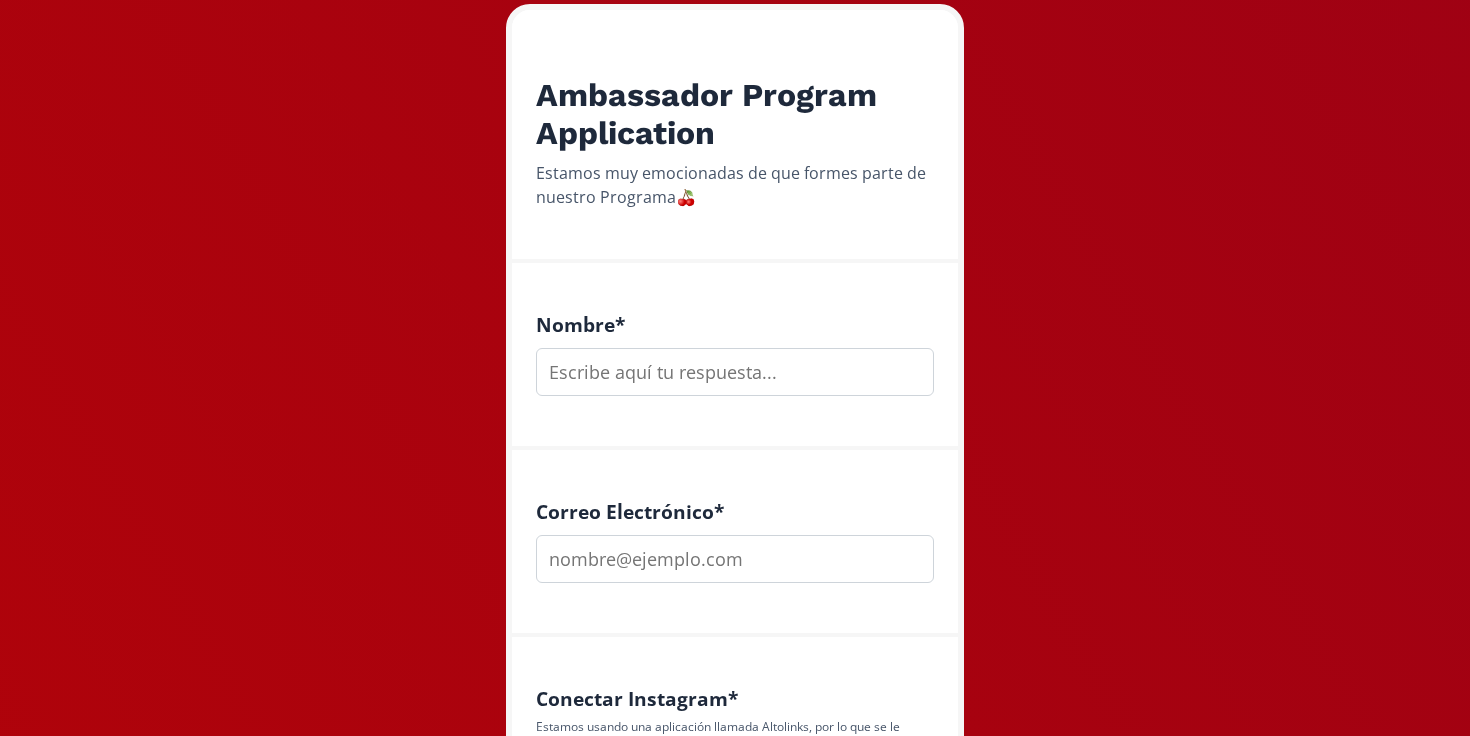 scroll, scrollTop: 330, scrollLeft: 0, axis: vertical 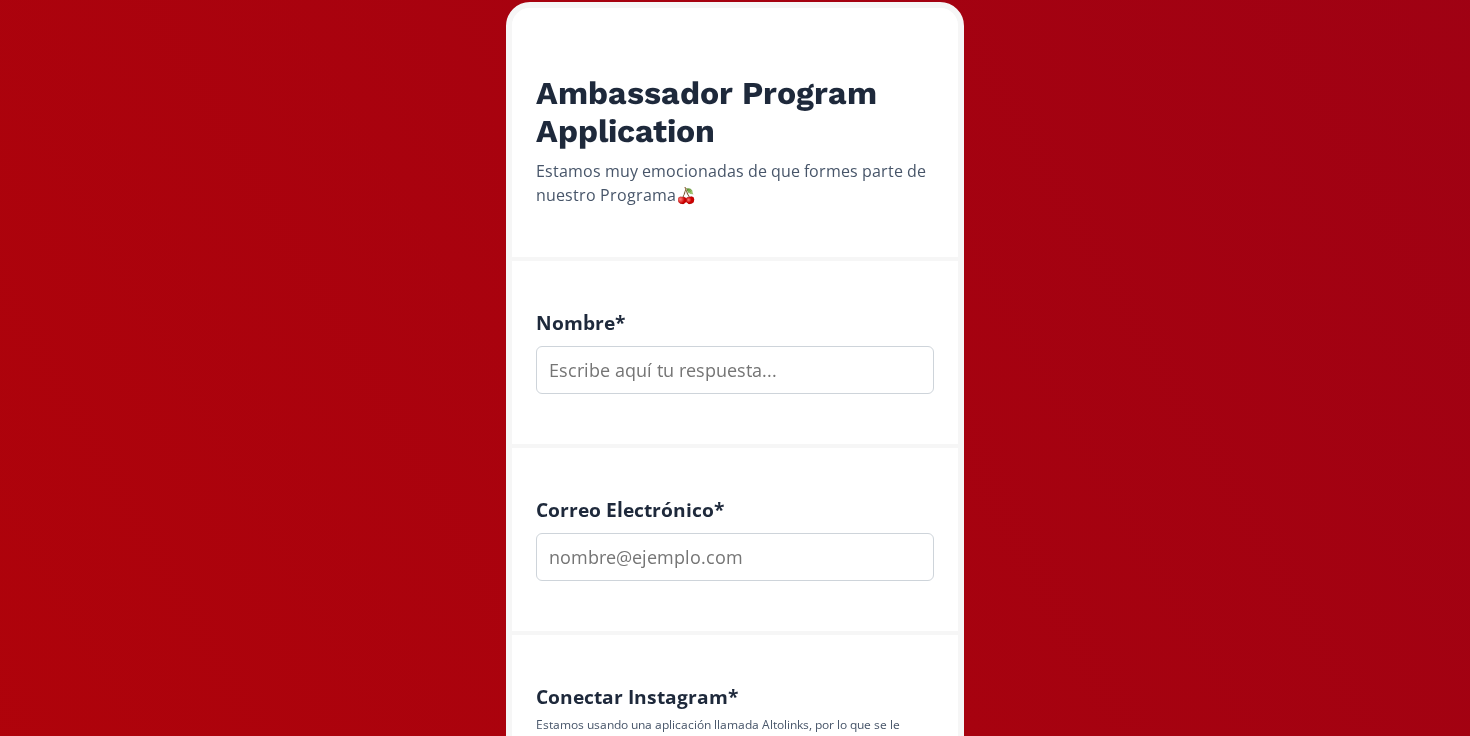 click at bounding box center [735, 370] 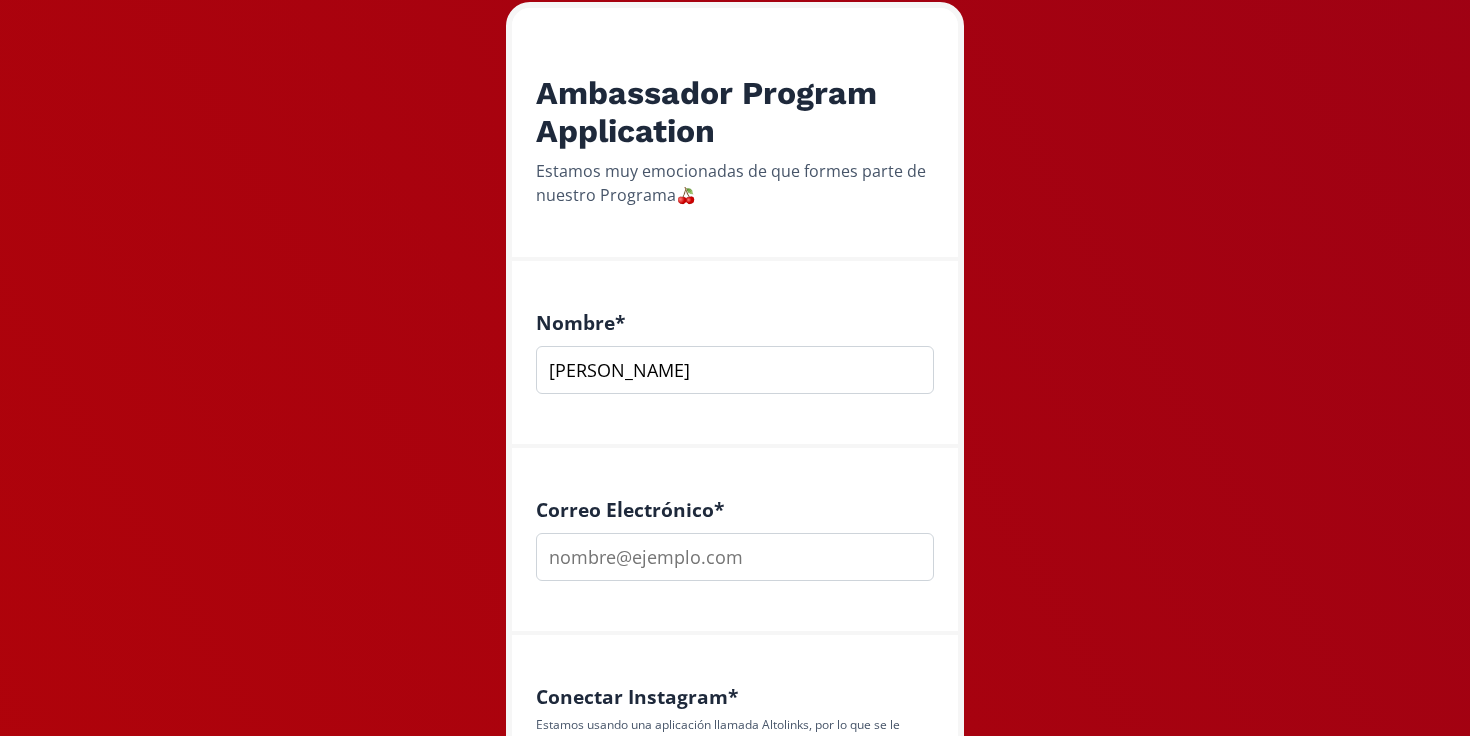 type on "[PERSON_NAME]" 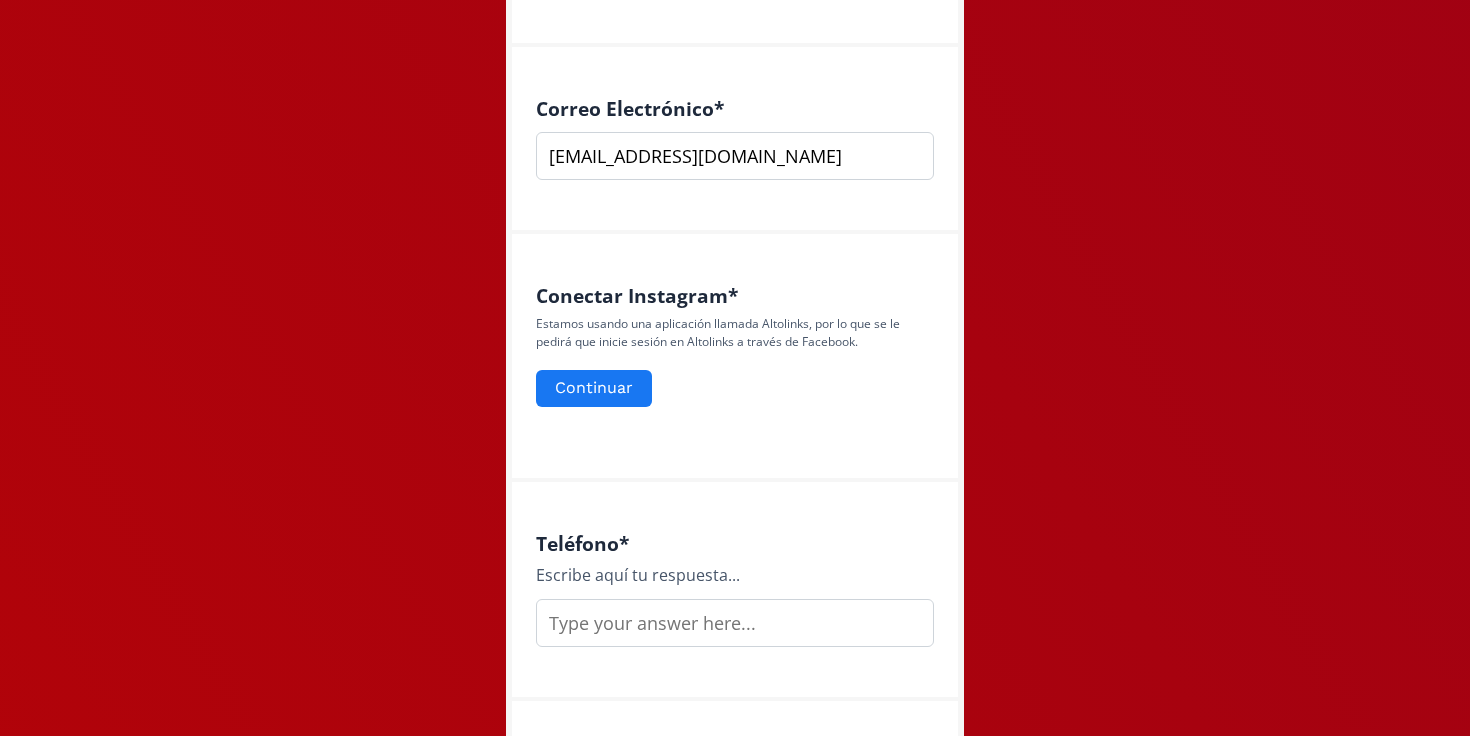 scroll, scrollTop: 734, scrollLeft: 0, axis: vertical 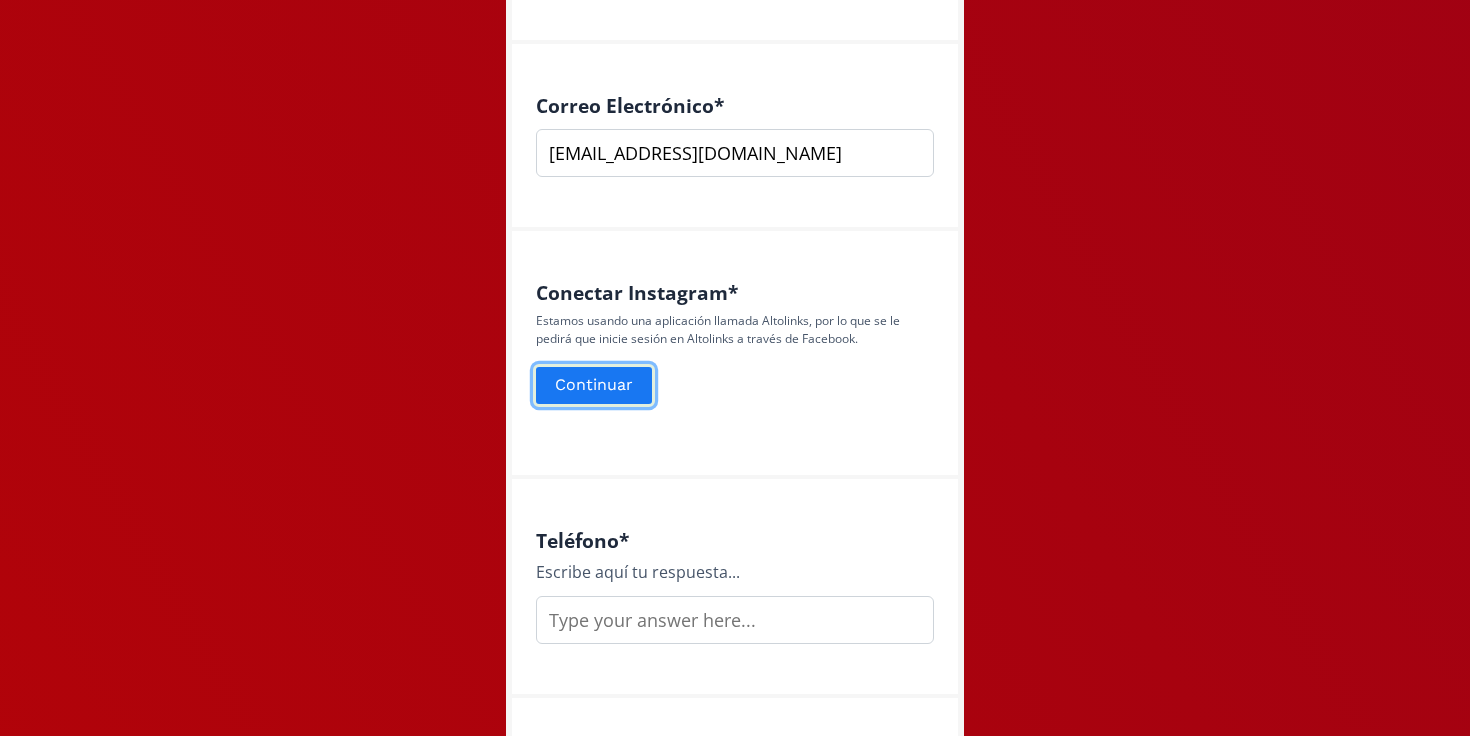 click on "Continuar" at bounding box center [594, 385] 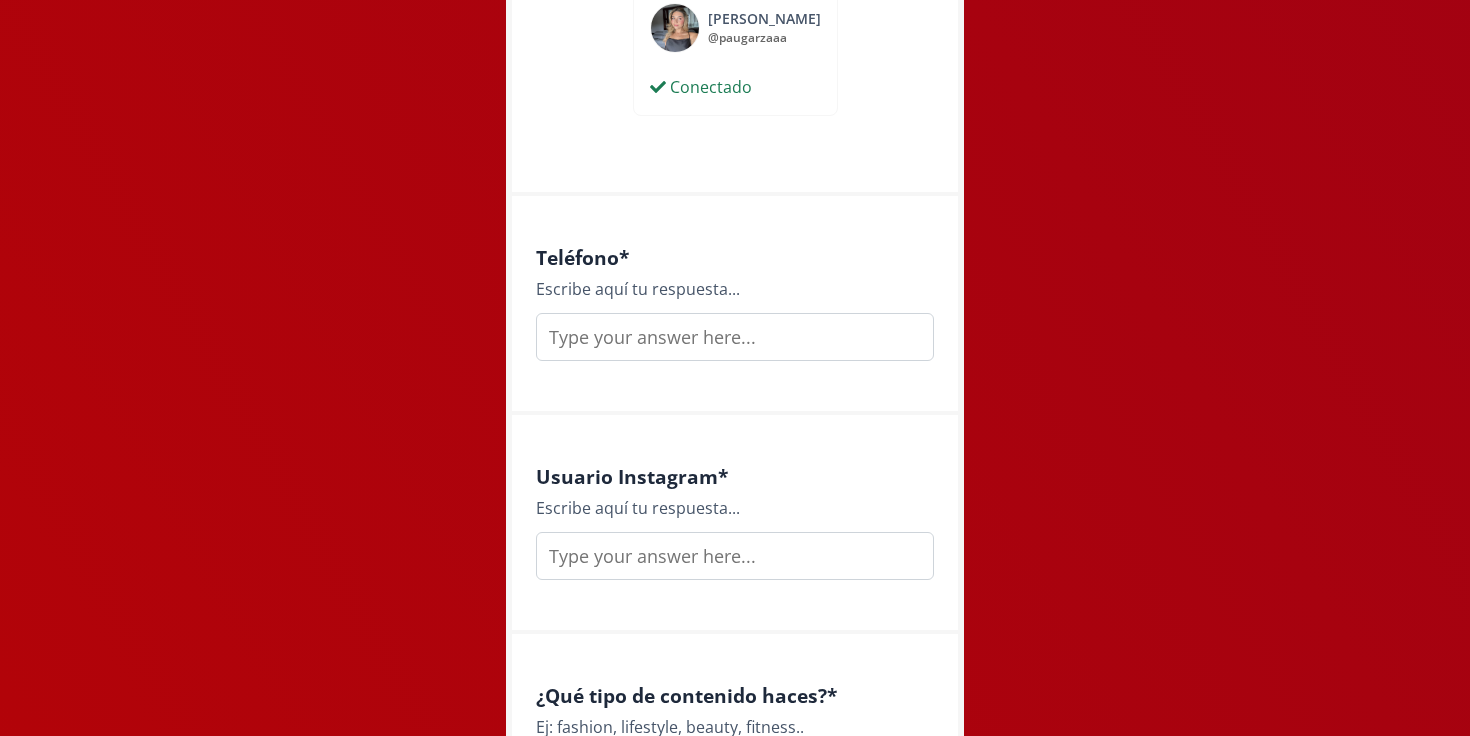 scroll, scrollTop: 1118, scrollLeft: 0, axis: vertical 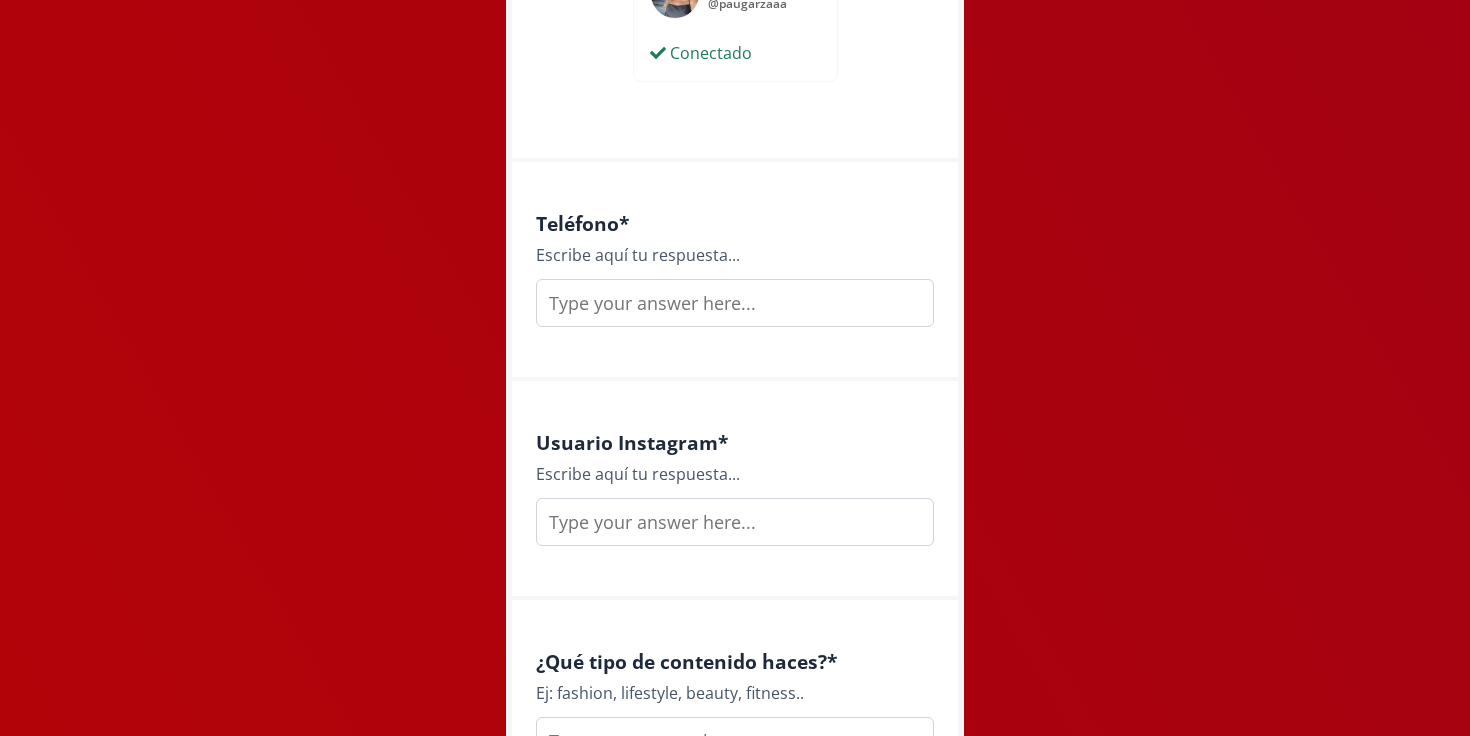 click at bounding box center [735, 303] 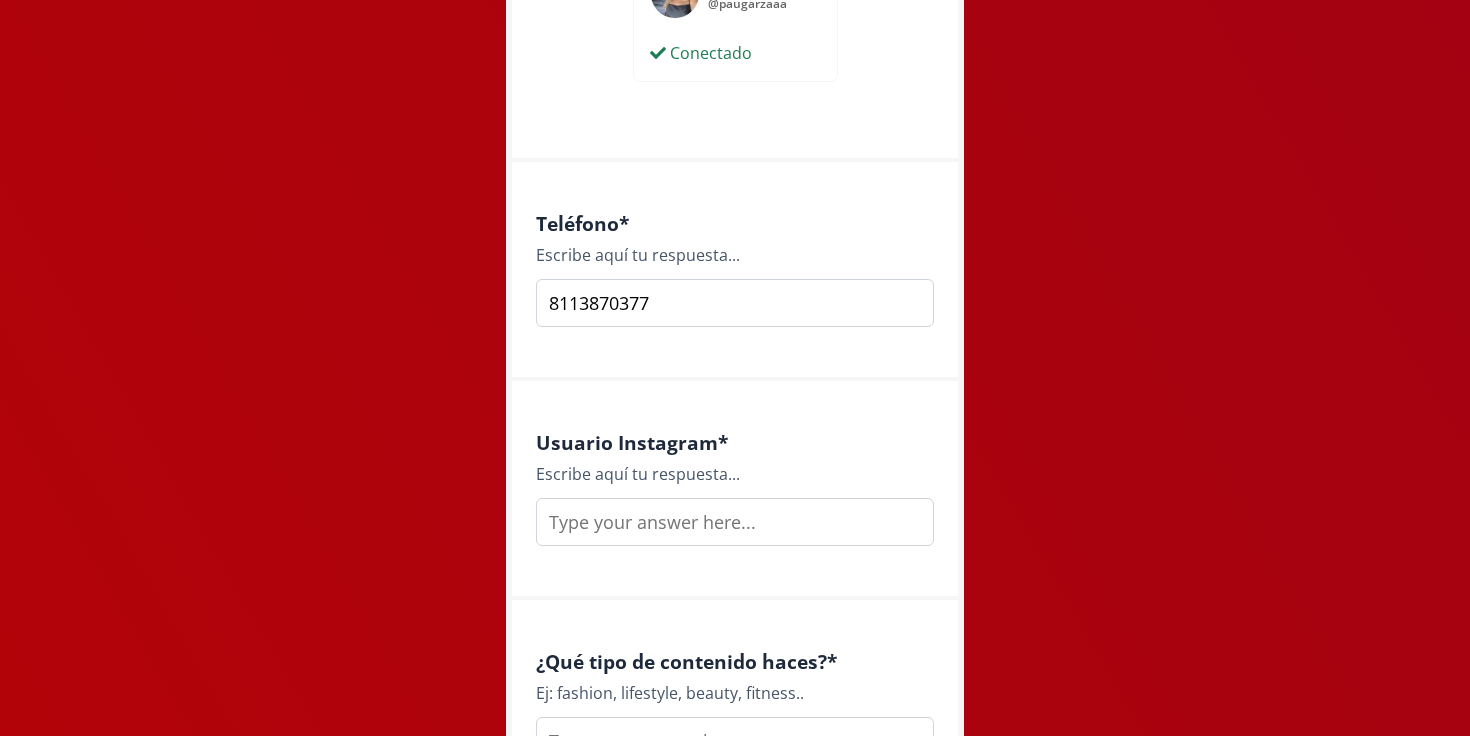 type on "8113870377" 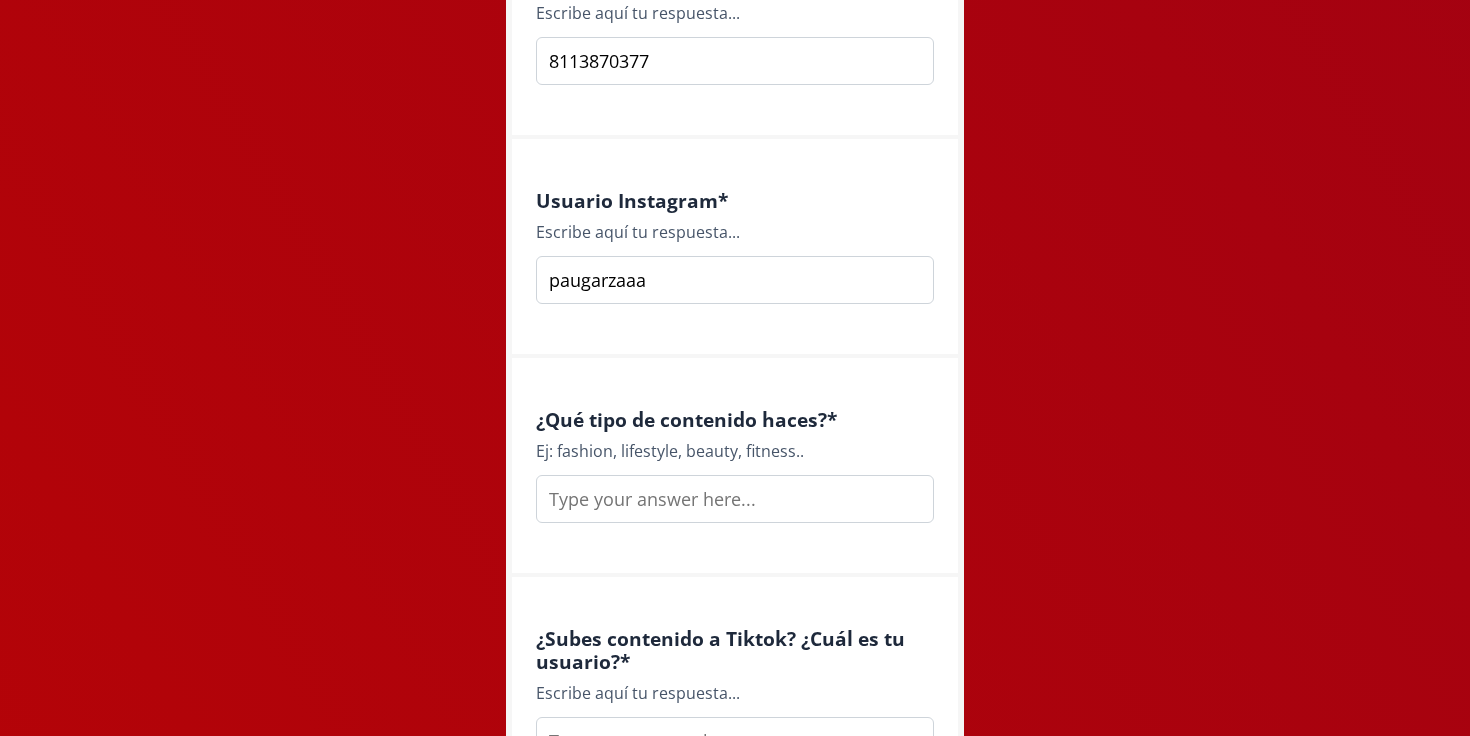 scroll, scrollTop: 1378, scrollLeft: 0, axis: vertical 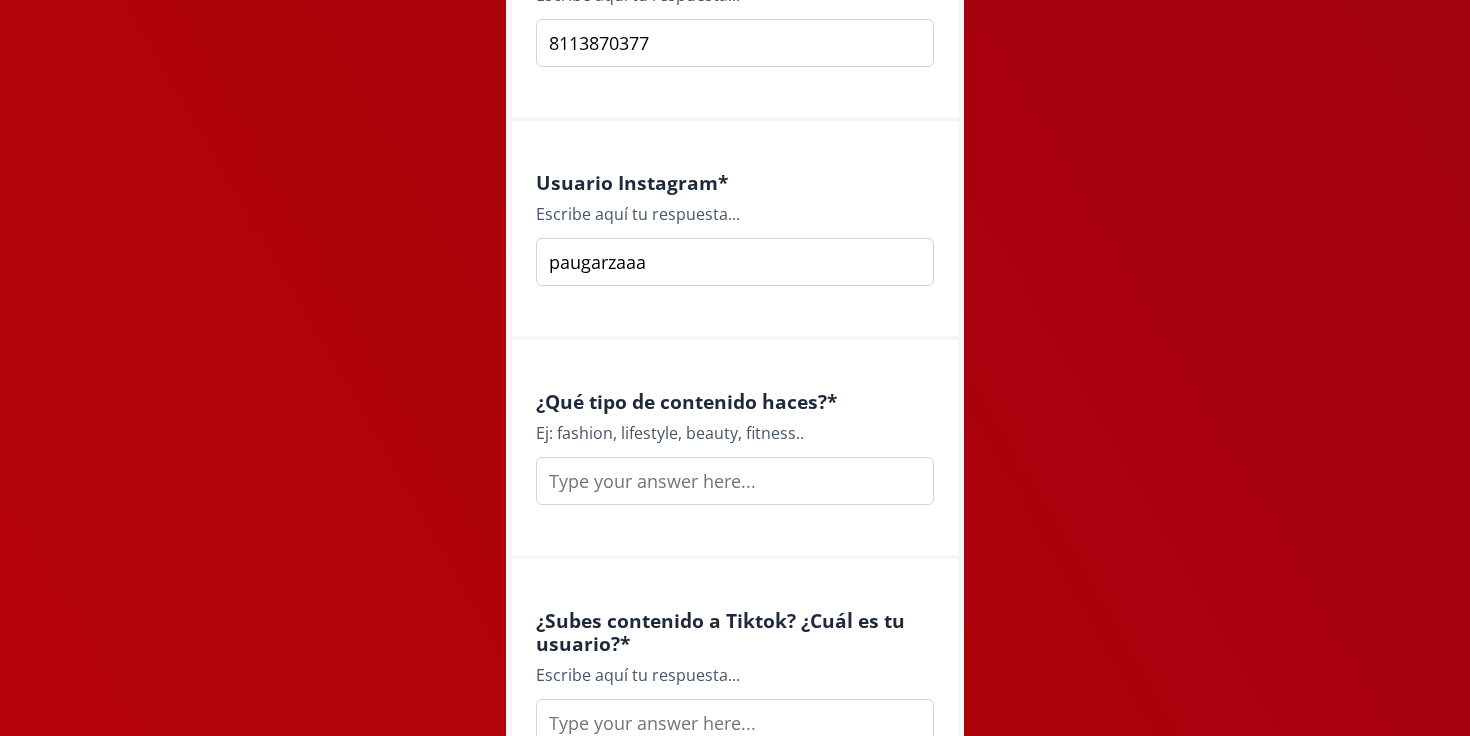type on "paugarzaaa" 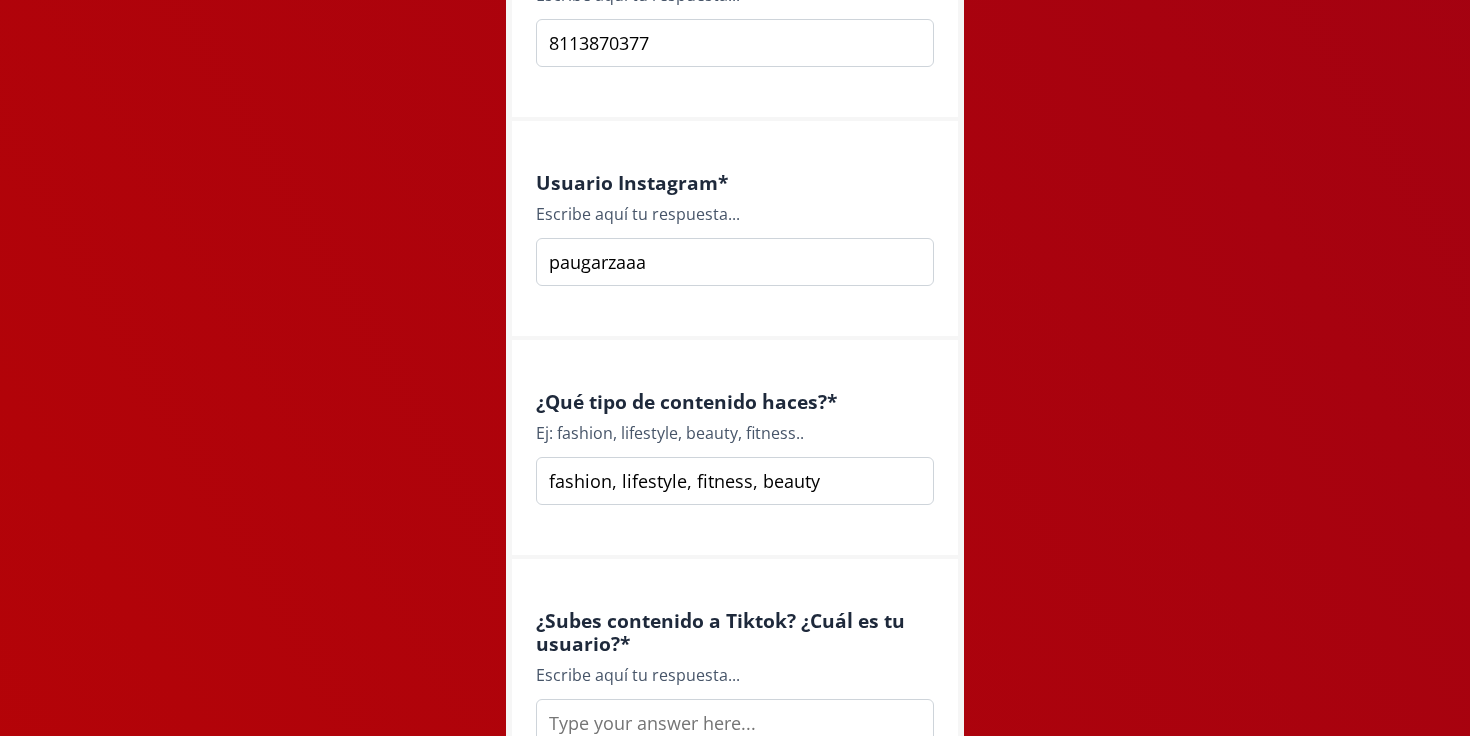type on "fashion, lifestyle, fitness, beauty" 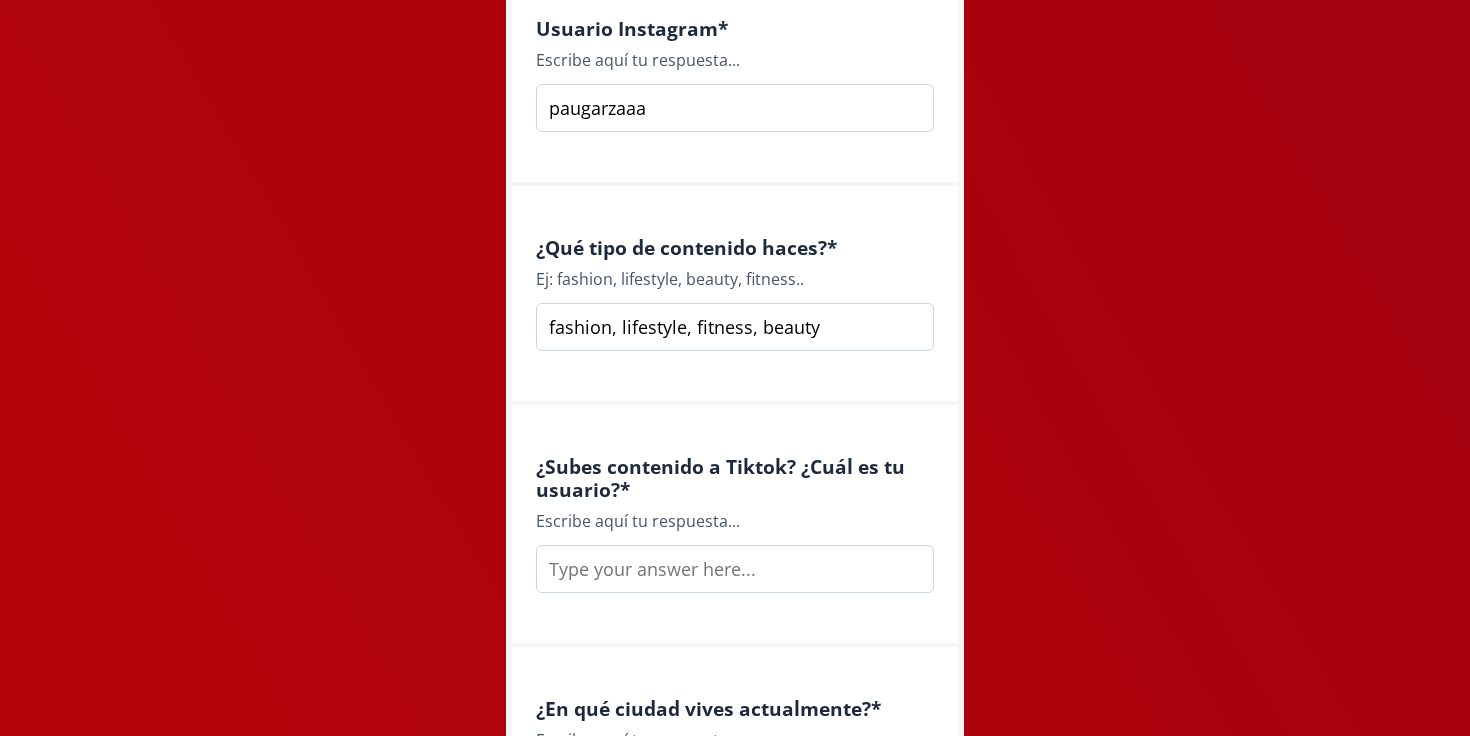 scroll, scrollTop: 1538, scrollLeft: 0, axis: vertical 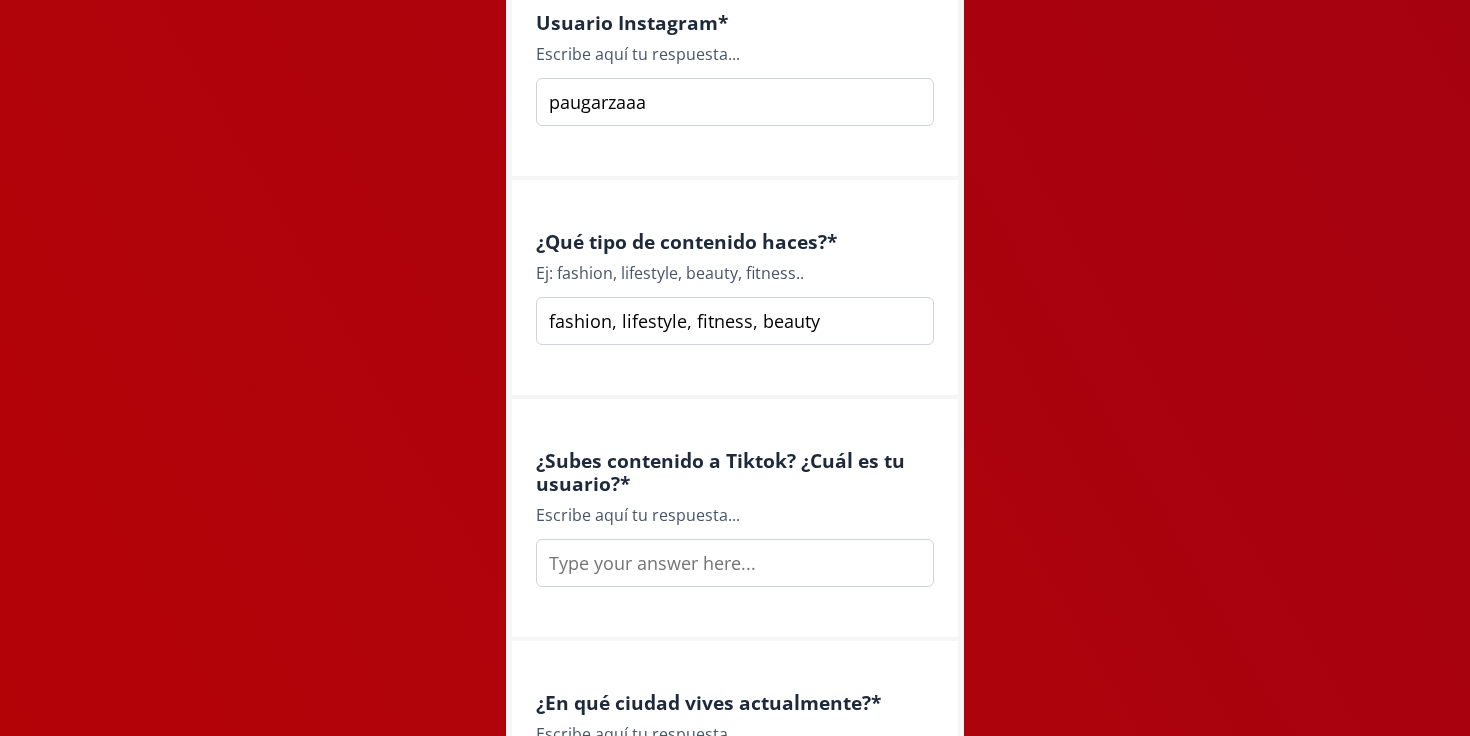click at bounding box center (735, 563) 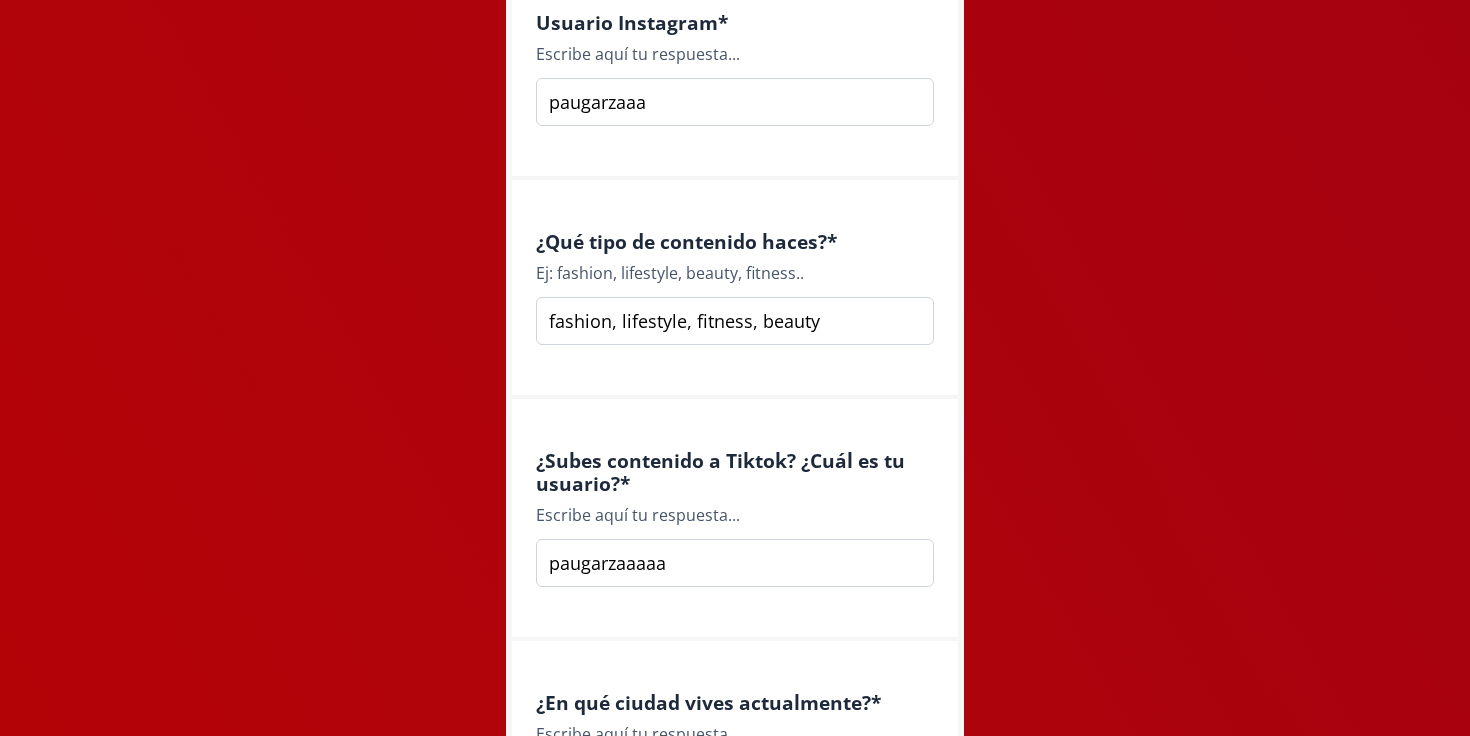 type on "paugarzaaaaa" 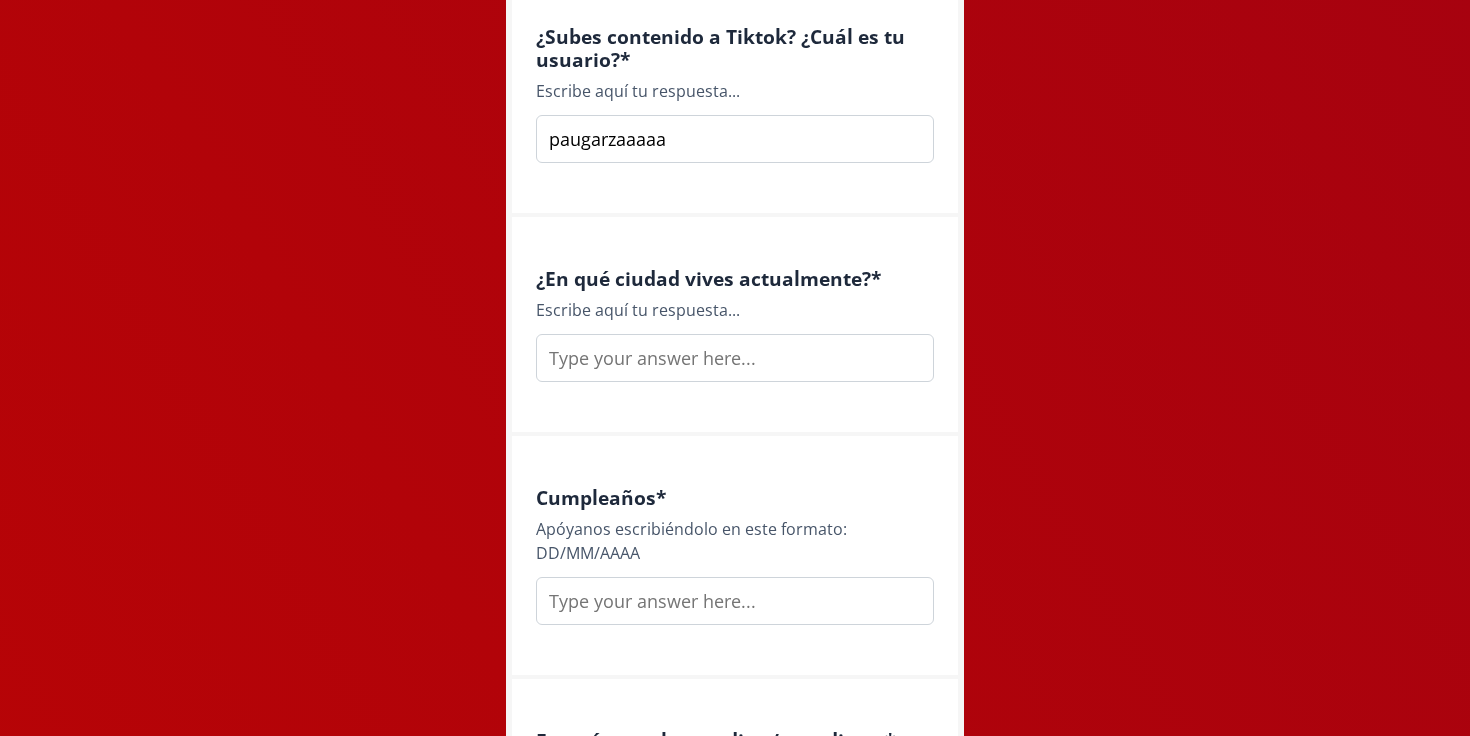 scroll, scrollTop: 1966, scrollLeft: 0, axis: vertical 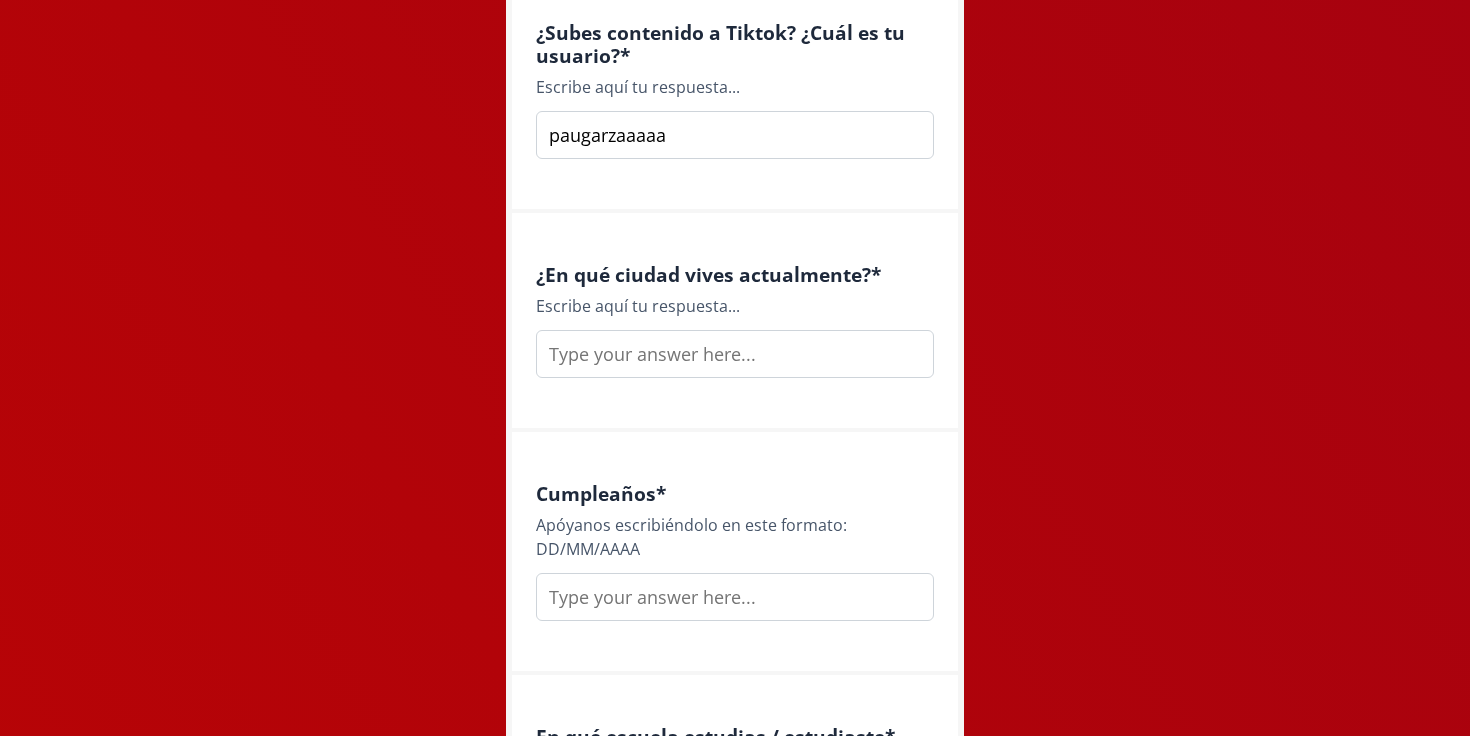 click at bounding box center [735, 354] 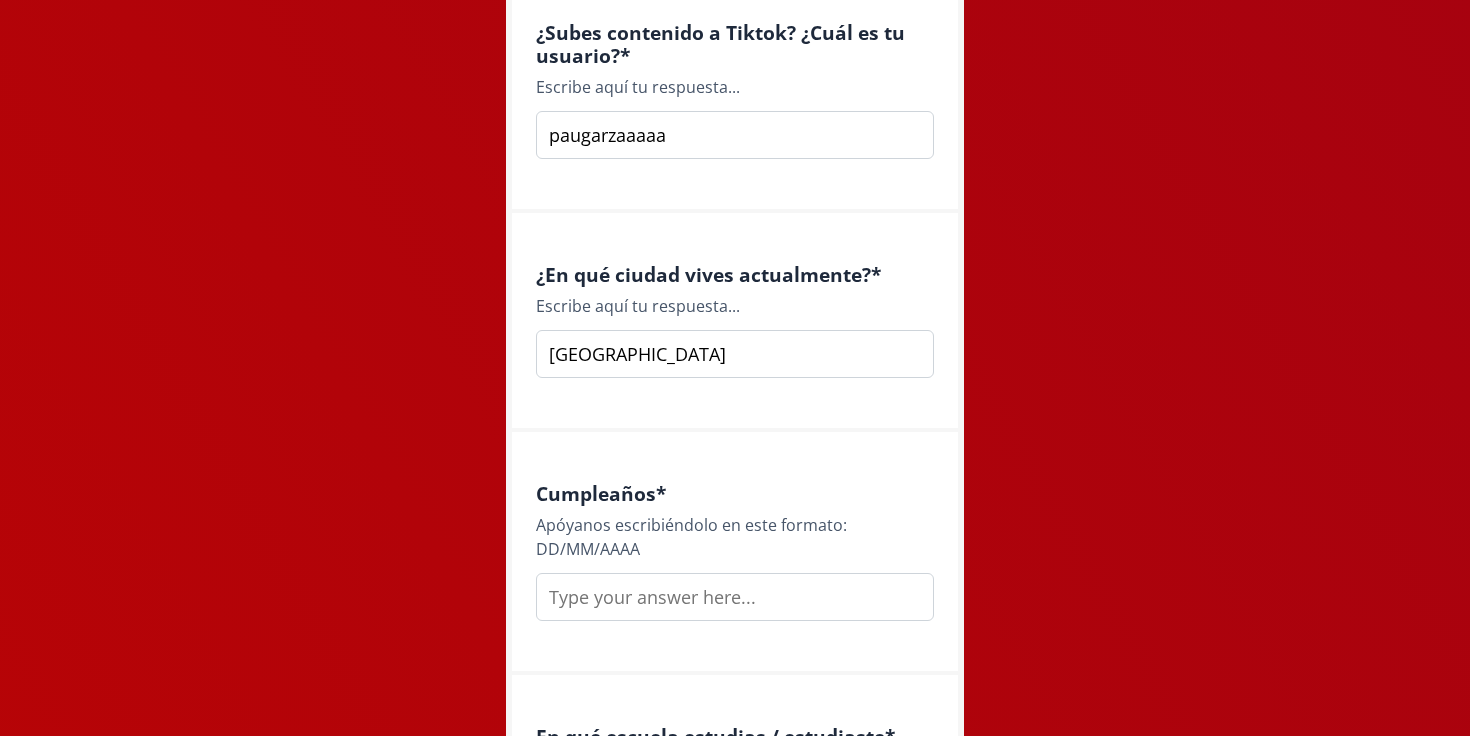 type on "[GEOGRAPHIC_DATA]" 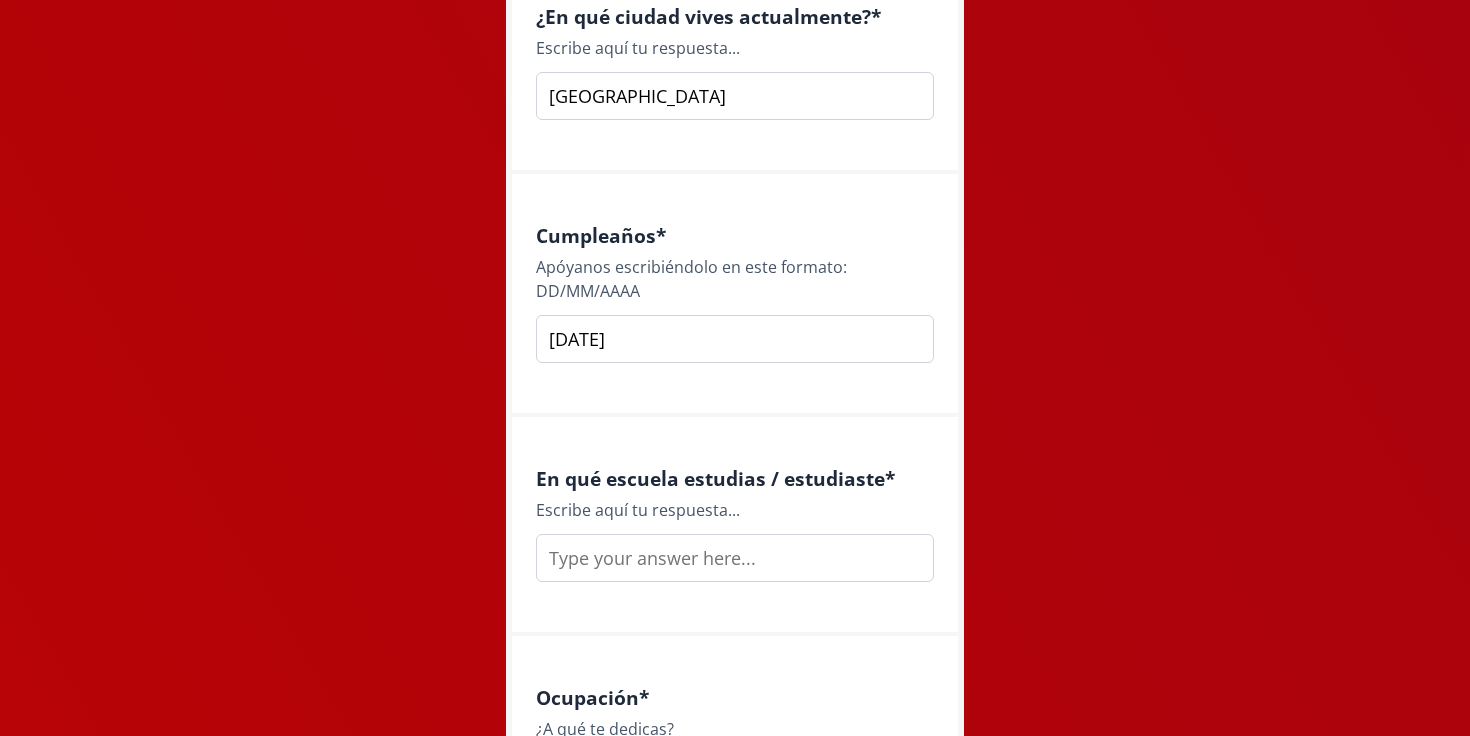 scroll, scrollTop: 2321, scrollLeft: 0, axis: vertical 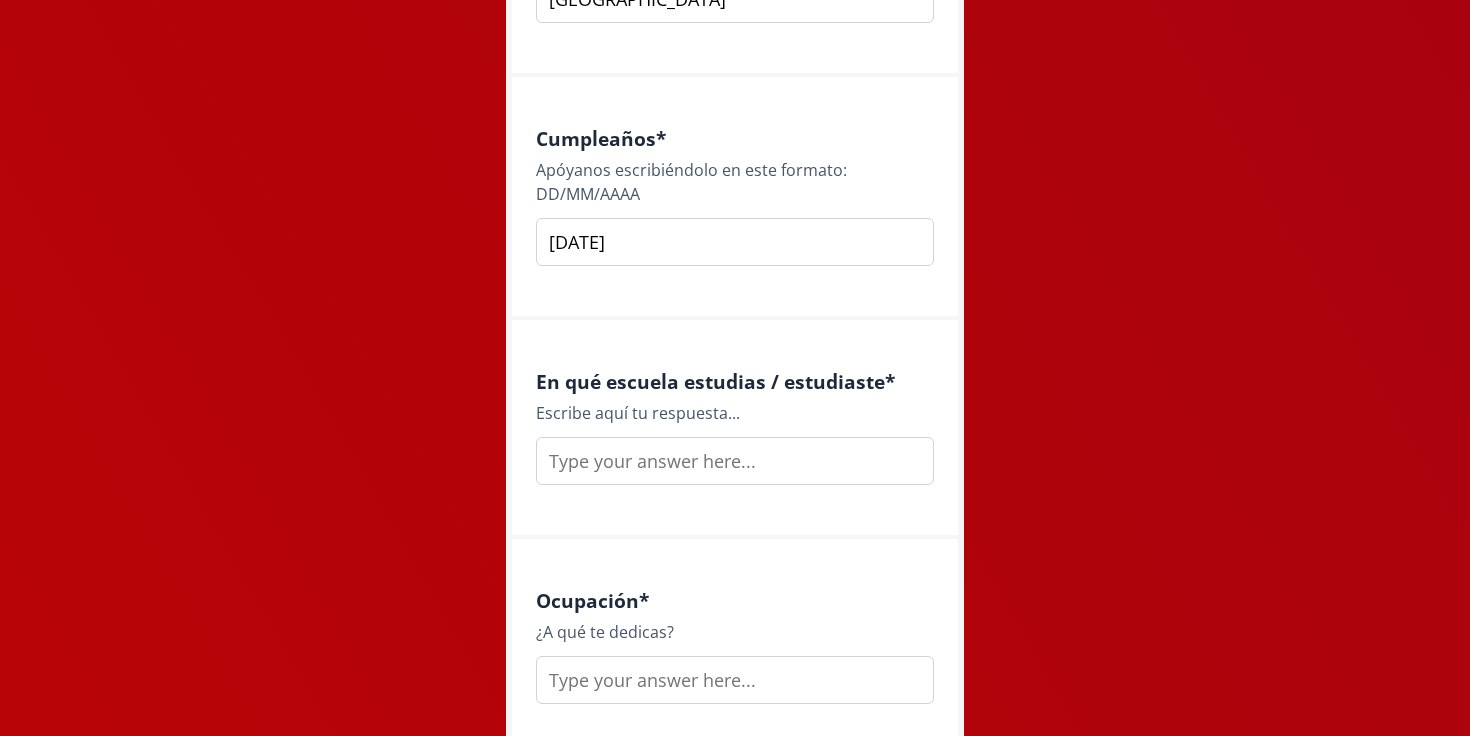 type on "[DATE]" 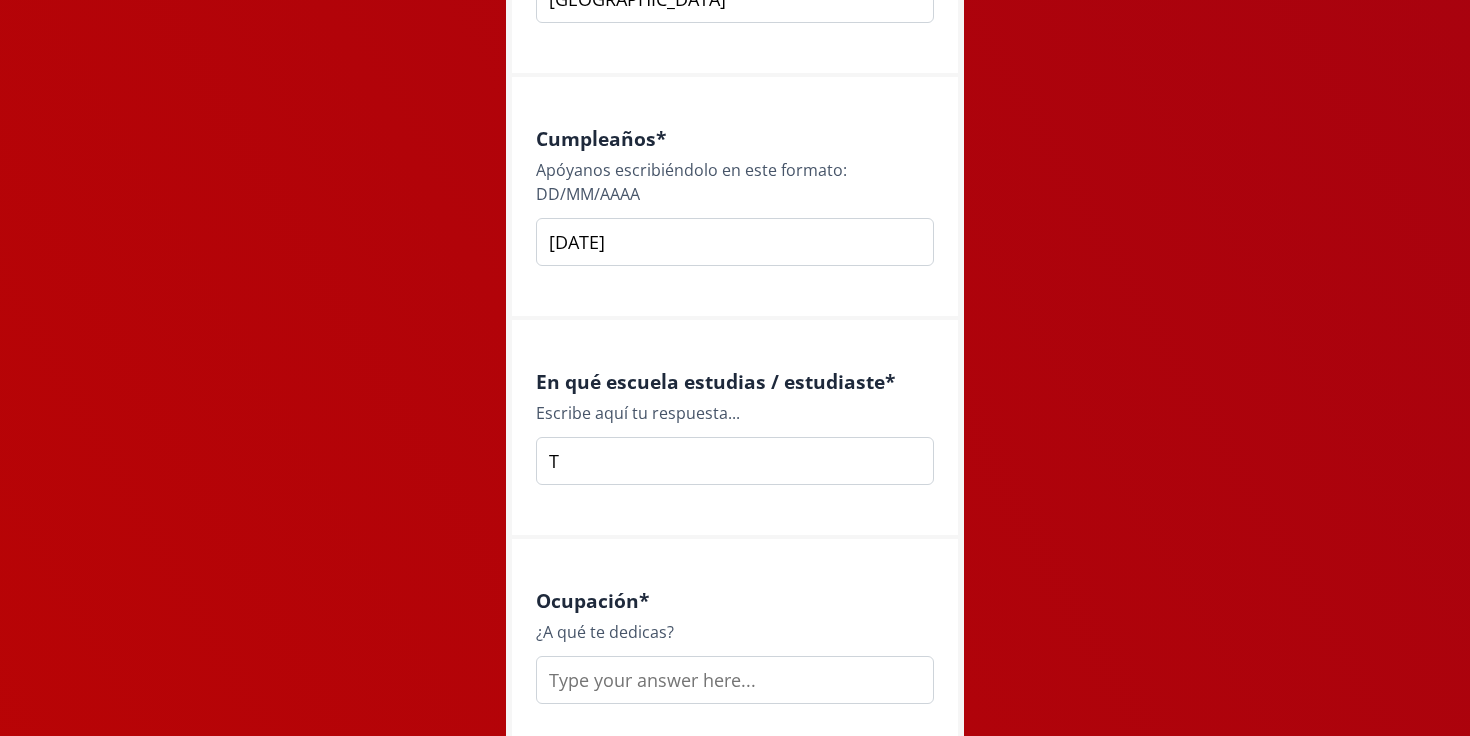 type 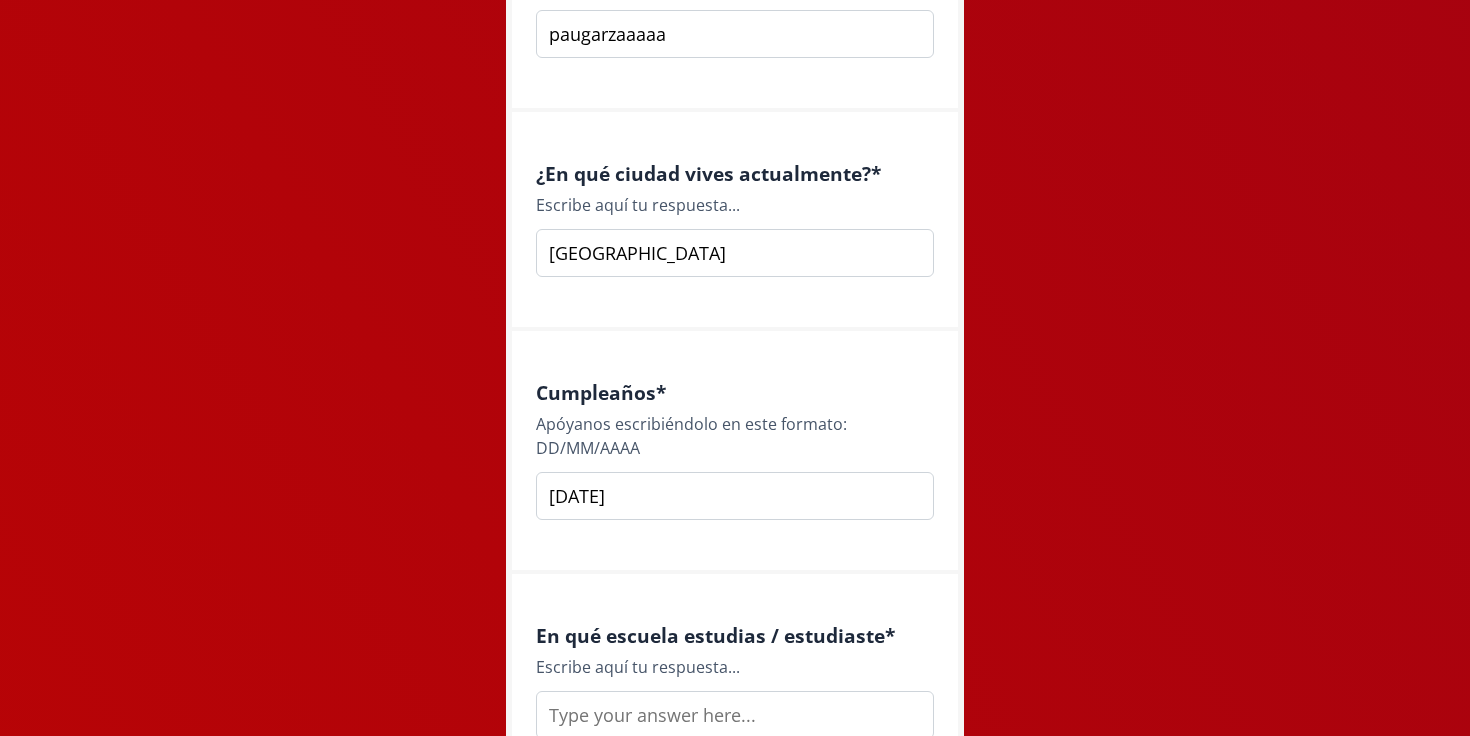 scroll, scrollTop: 2056, scrollLeft: 0, axis: vertical 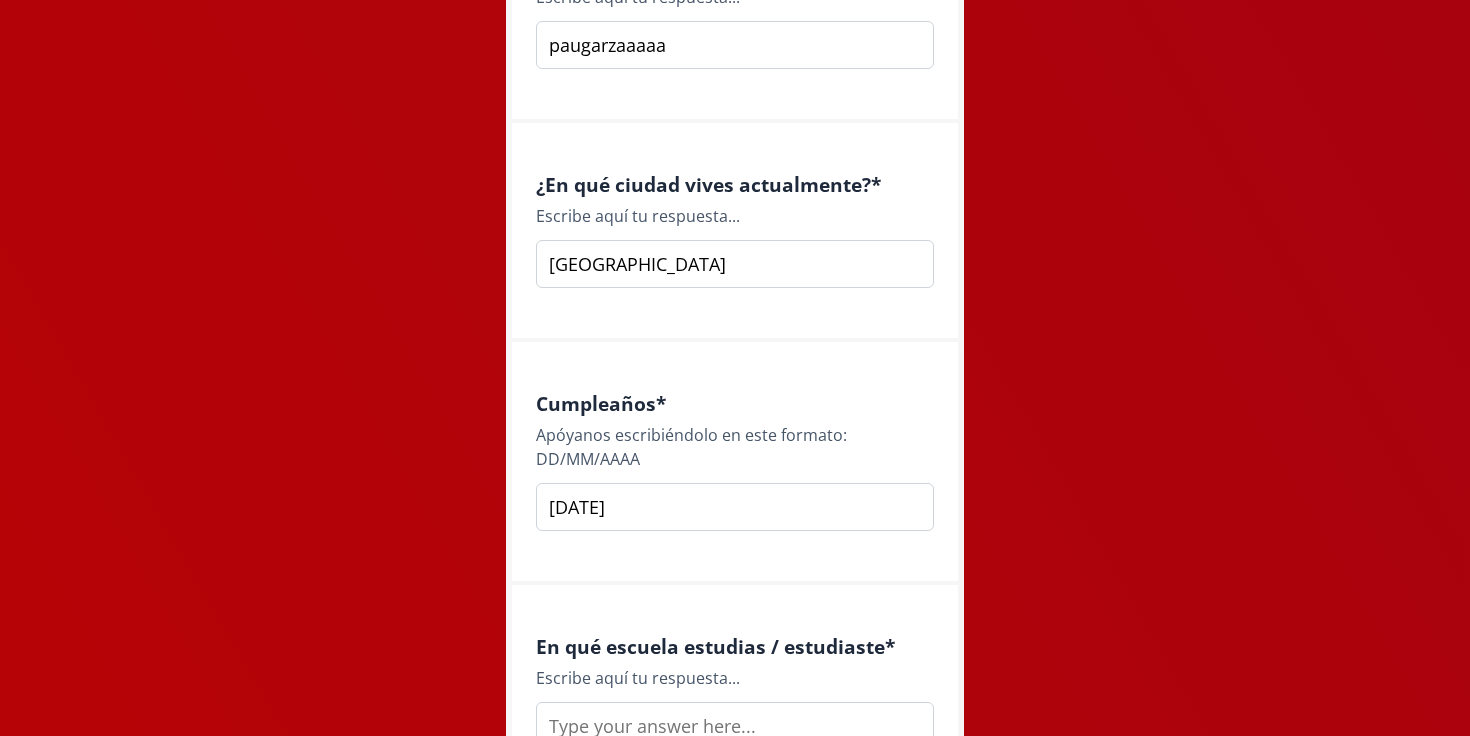 click on "[GEOGRAPHIC_DATA]" at bounding box center [735, 264] 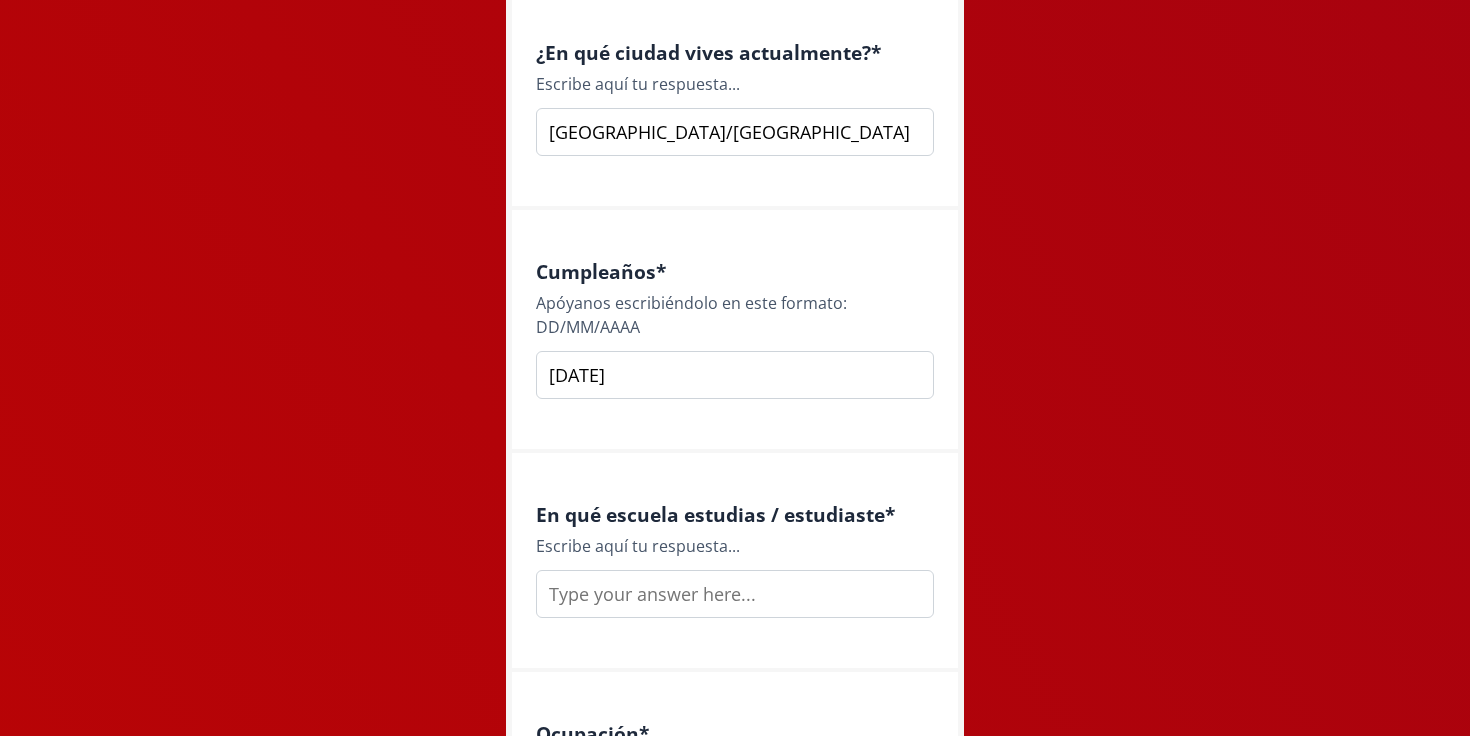 scroll, scrollTop: 2190, scrollLeft: 0, axis: vertical 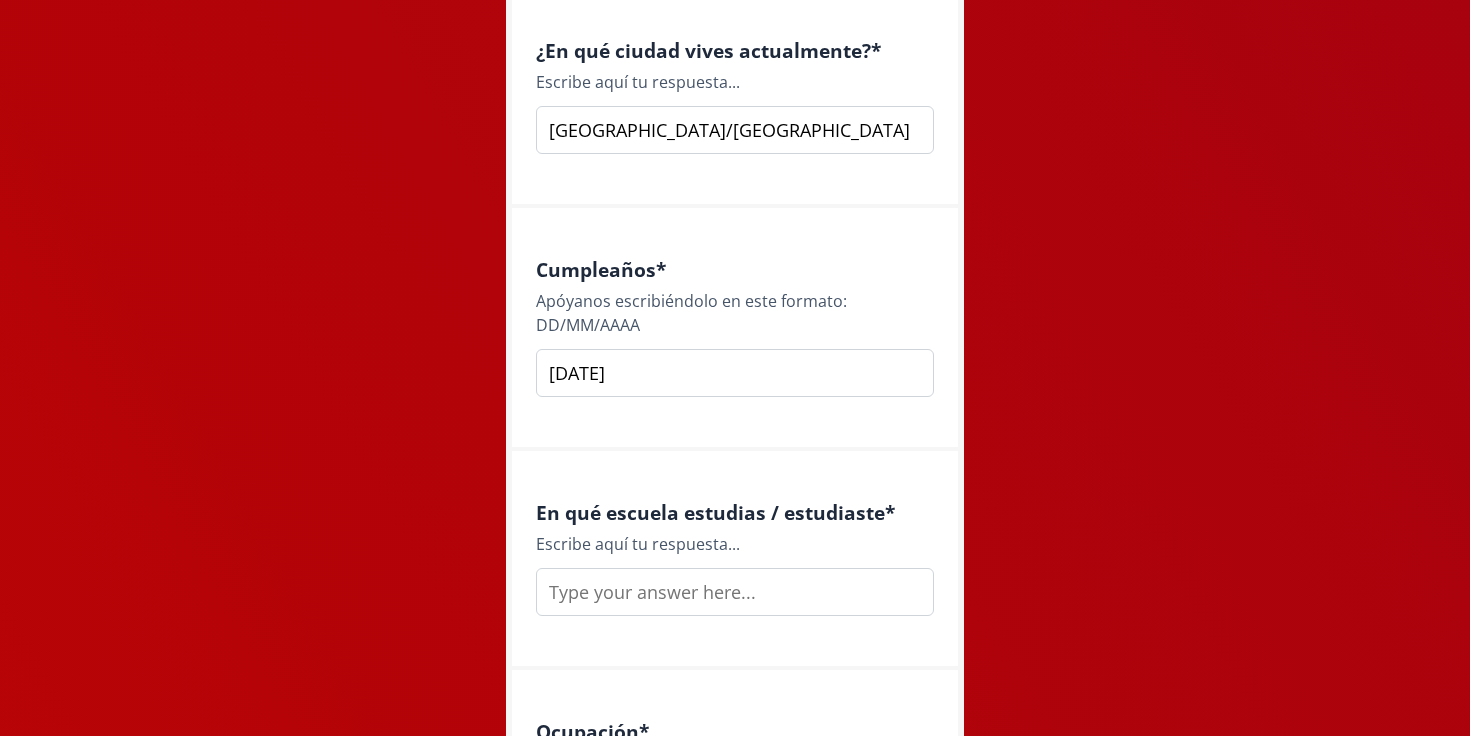 type on "[GEOGRAPHIC_DATA]/[GEOGRAPHIC_DATA]" 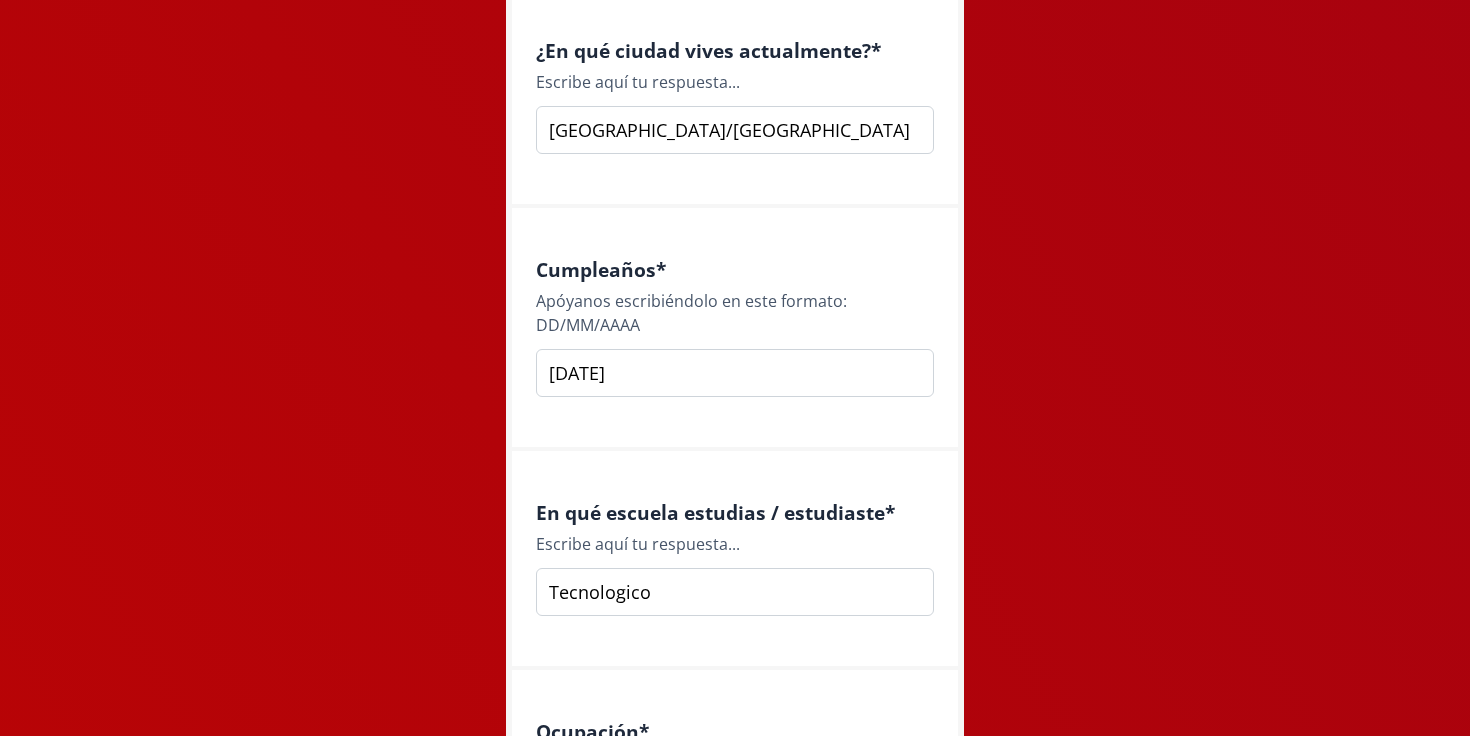 click on "Tecnologico" at bounding box center (735, 592) 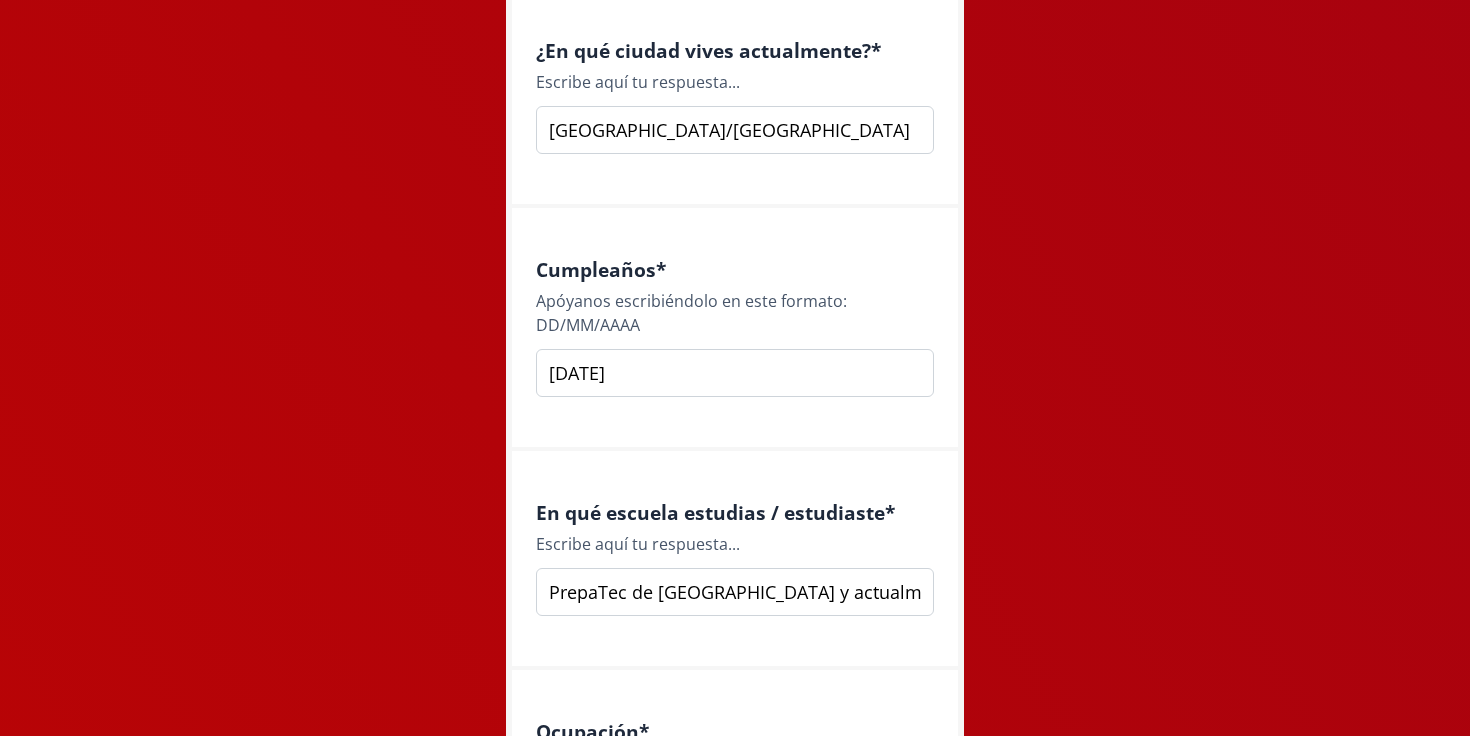 click on "PrepaTec de [GEOGRAPHIC_DATA] y actualmente" at bounding box center (735, 592) 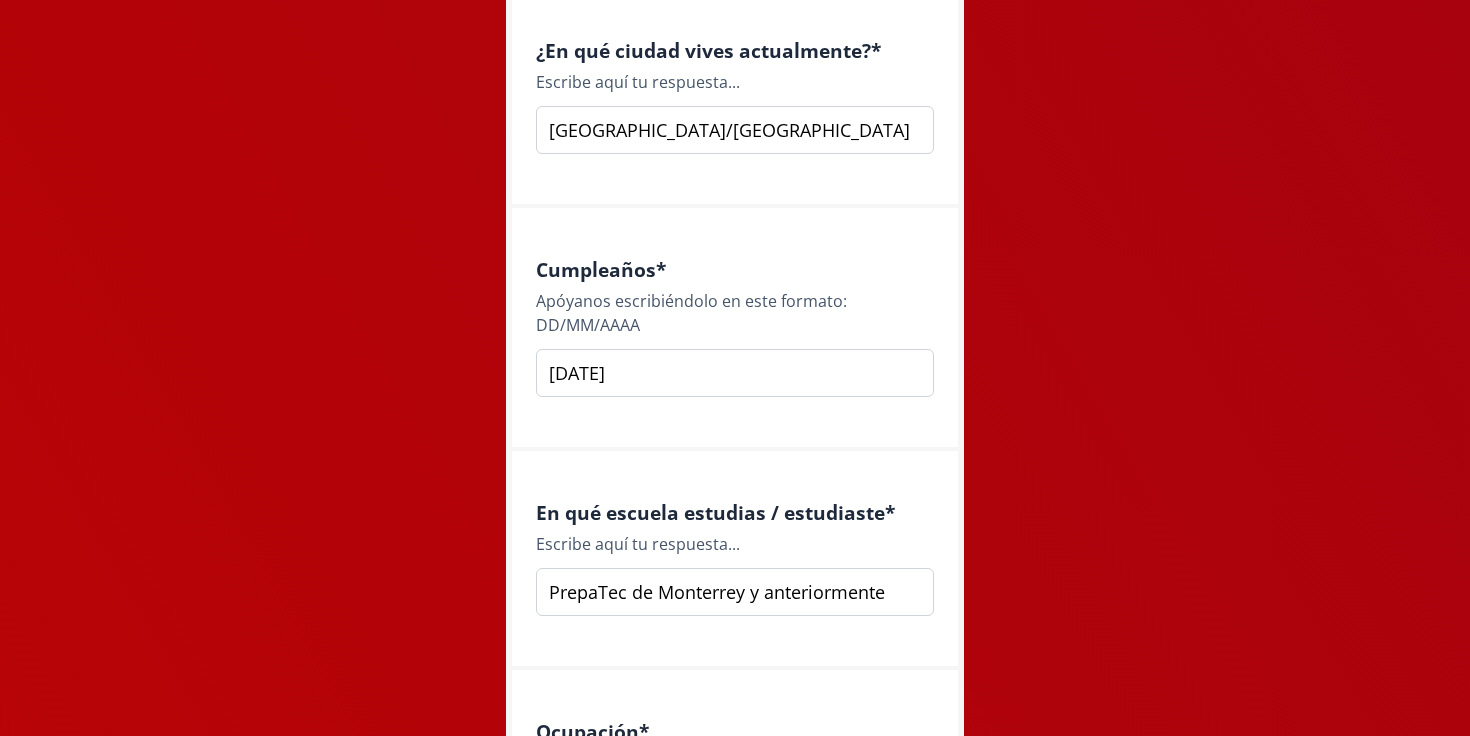 drag, startPoint x: 747, startPoint y: 592, endPoint x: 501, endPoint y: 592, distance: 246 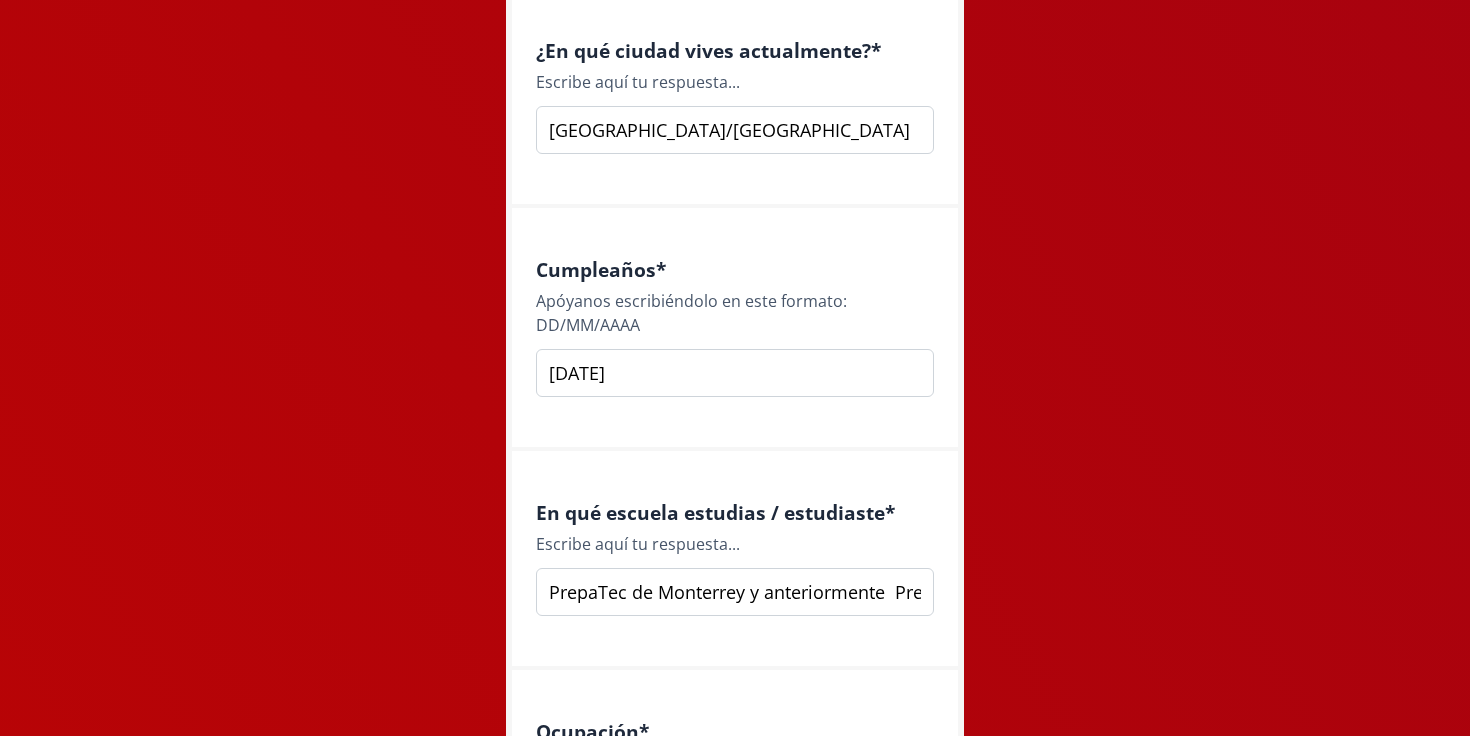 scroll, scrollTop: 0, scrollLeft: 171, axis: horizontal 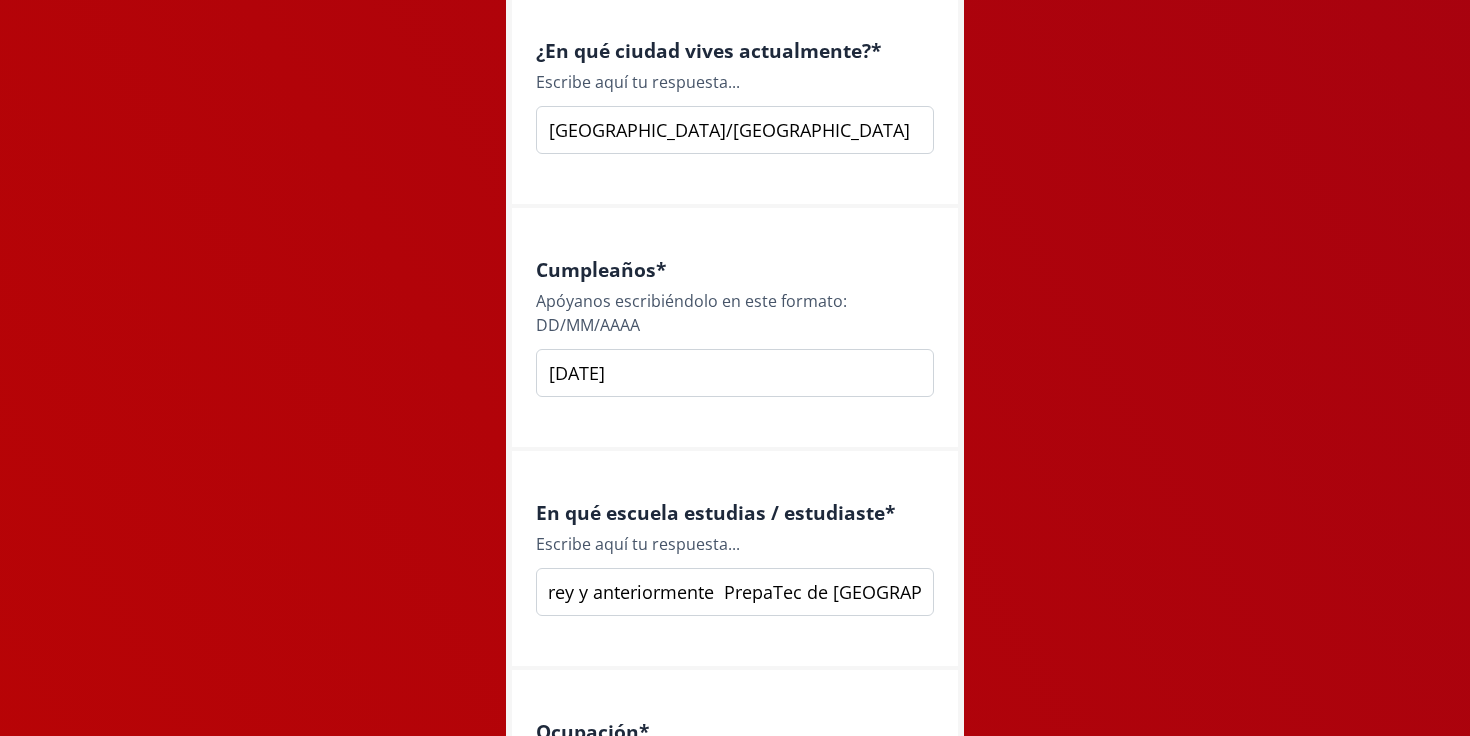 click on "PrepaTec de Monterrey y anteriormente  PrepaTec de [GEOGRAPHIC_DATA]" at bounding box center (735, 592) 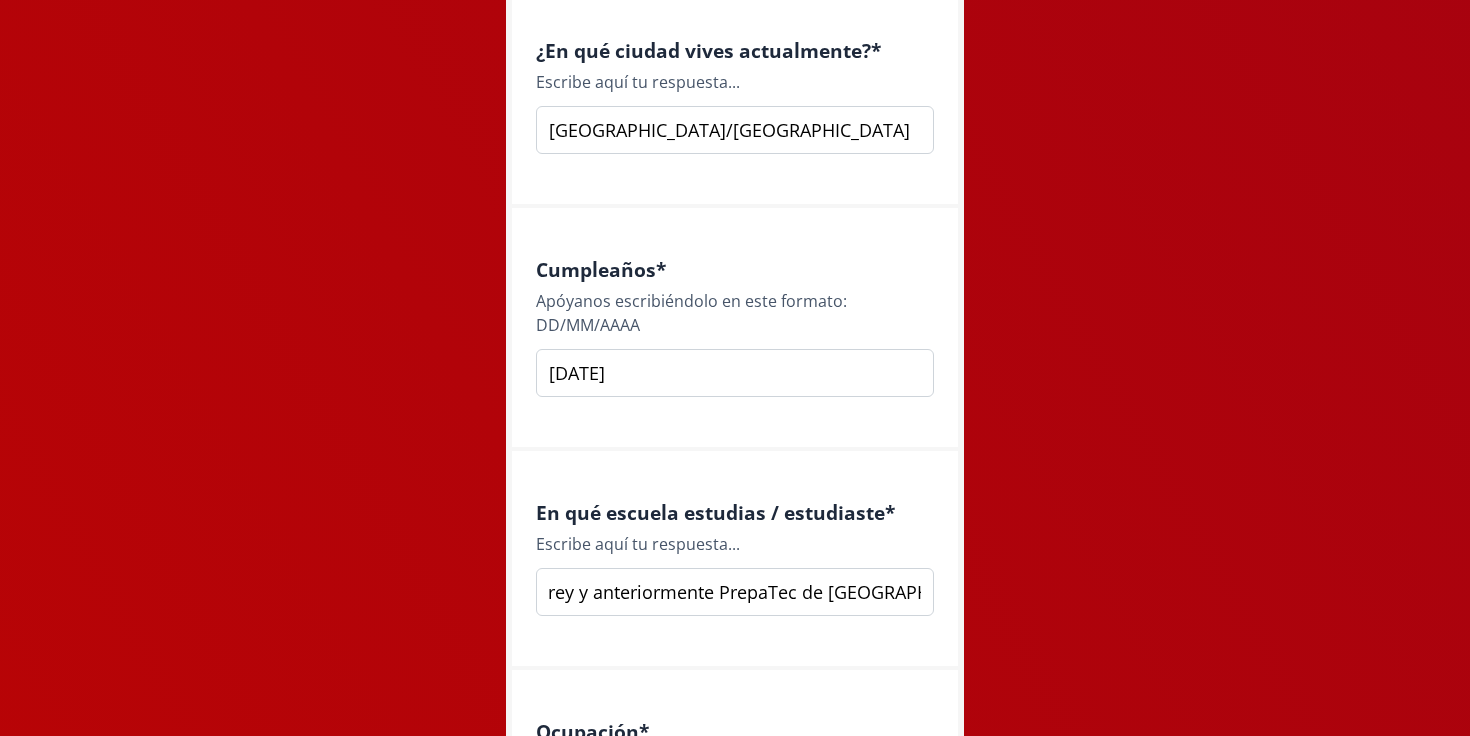scroll, scrollTop: 0, scrollLeft: 166, axis: horizontal 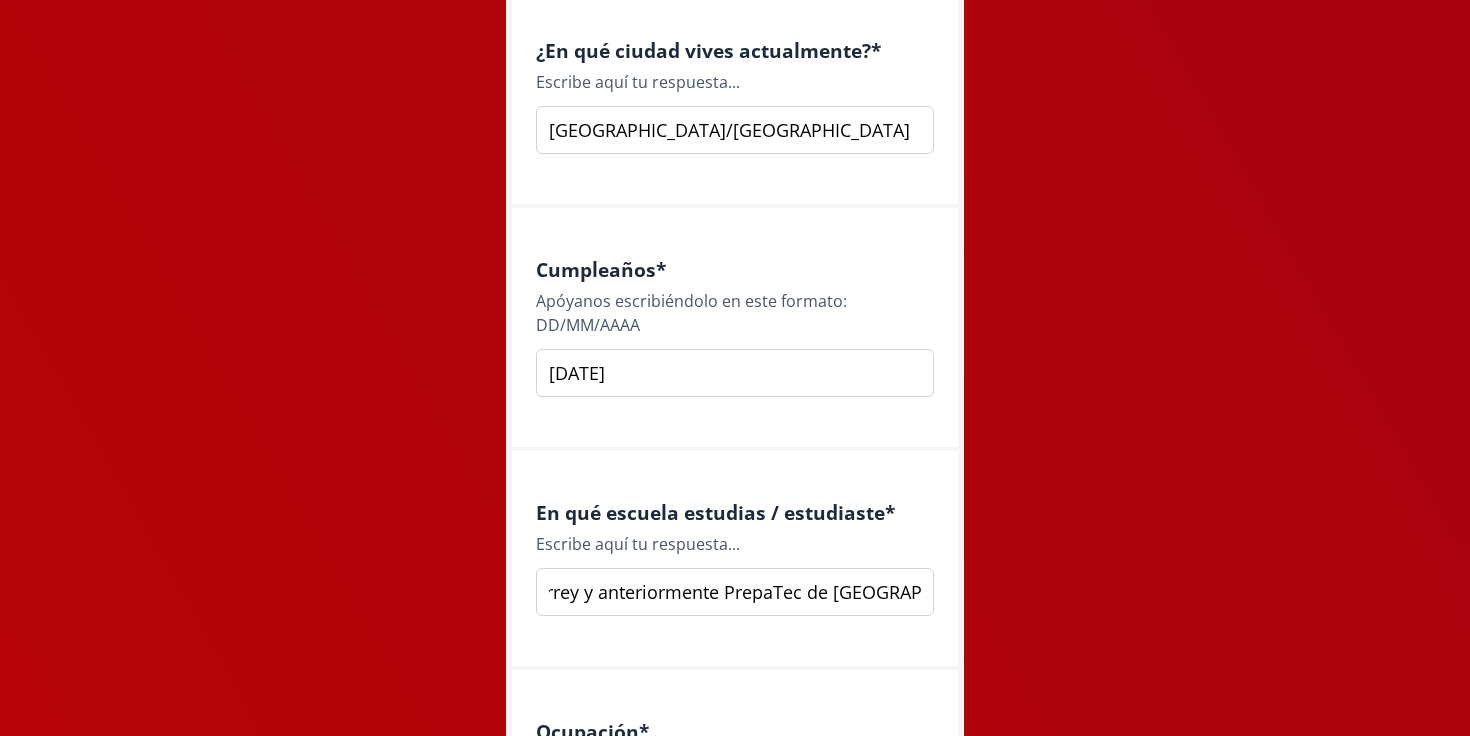 drag, startPoint x: 809, startPoint y: 595, endPoint x: 969, endPoint y: 594, distance: 160.00313 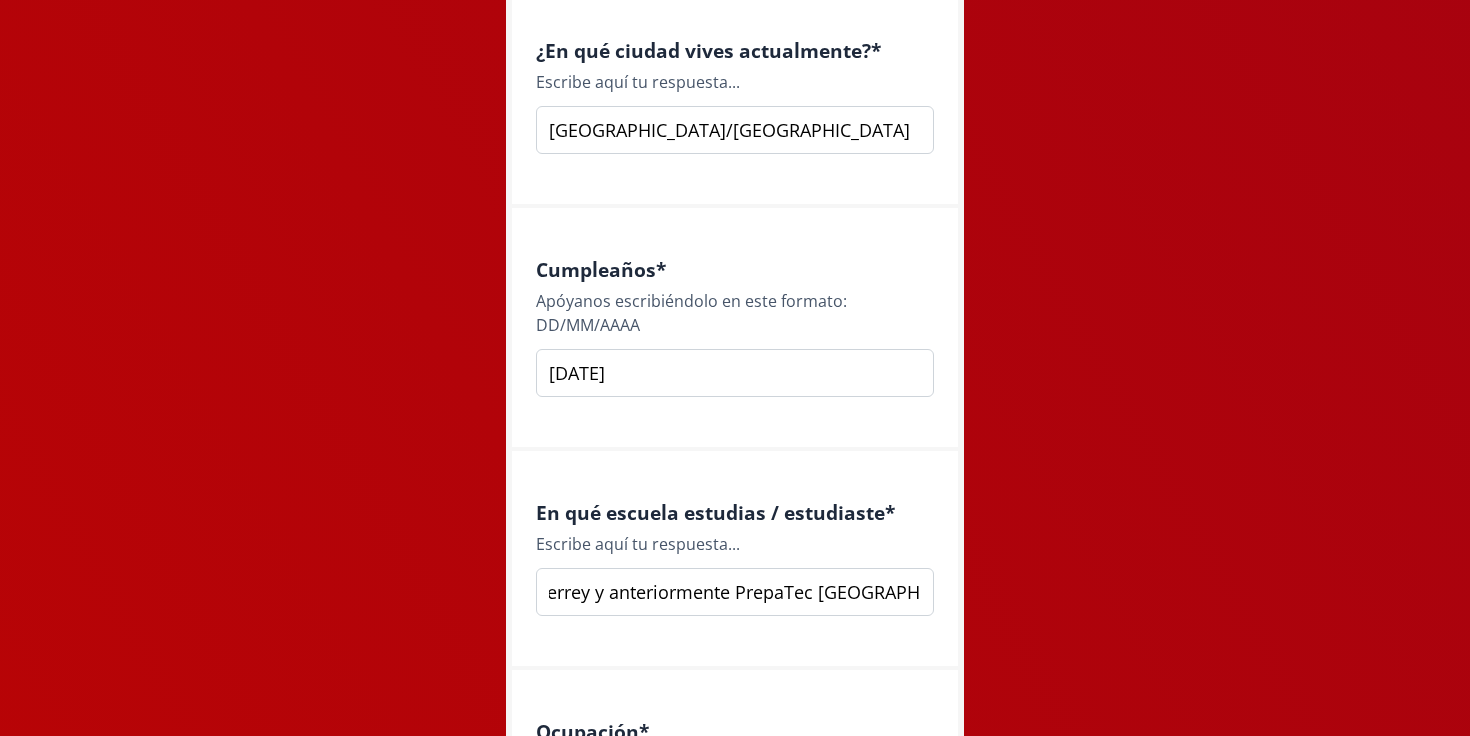 scroll, scrollTop: 0, scrollLeft: 165, axis: horizontal 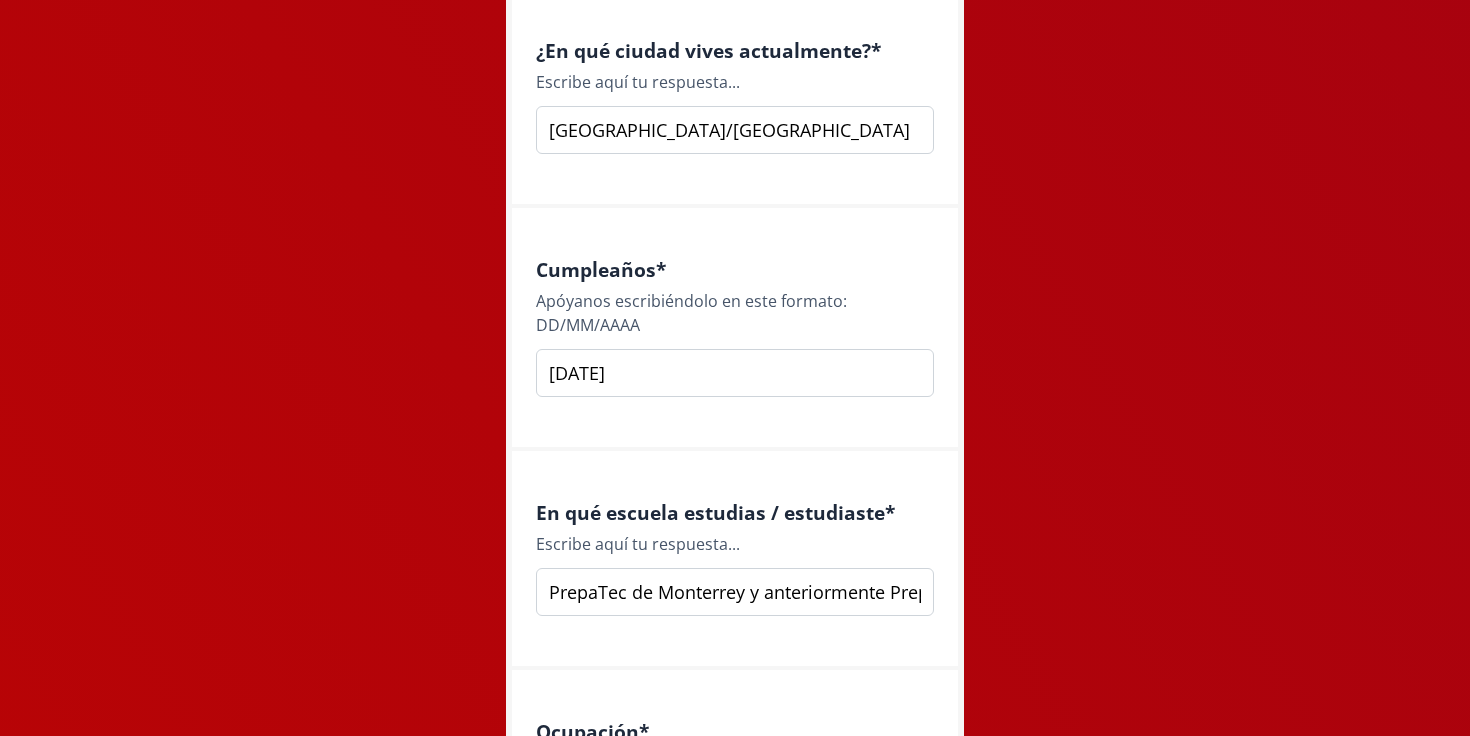drag, startPoint x: 579, startPoint y: 592, endPoint x: 446, endPoint y: 592, distance: 133 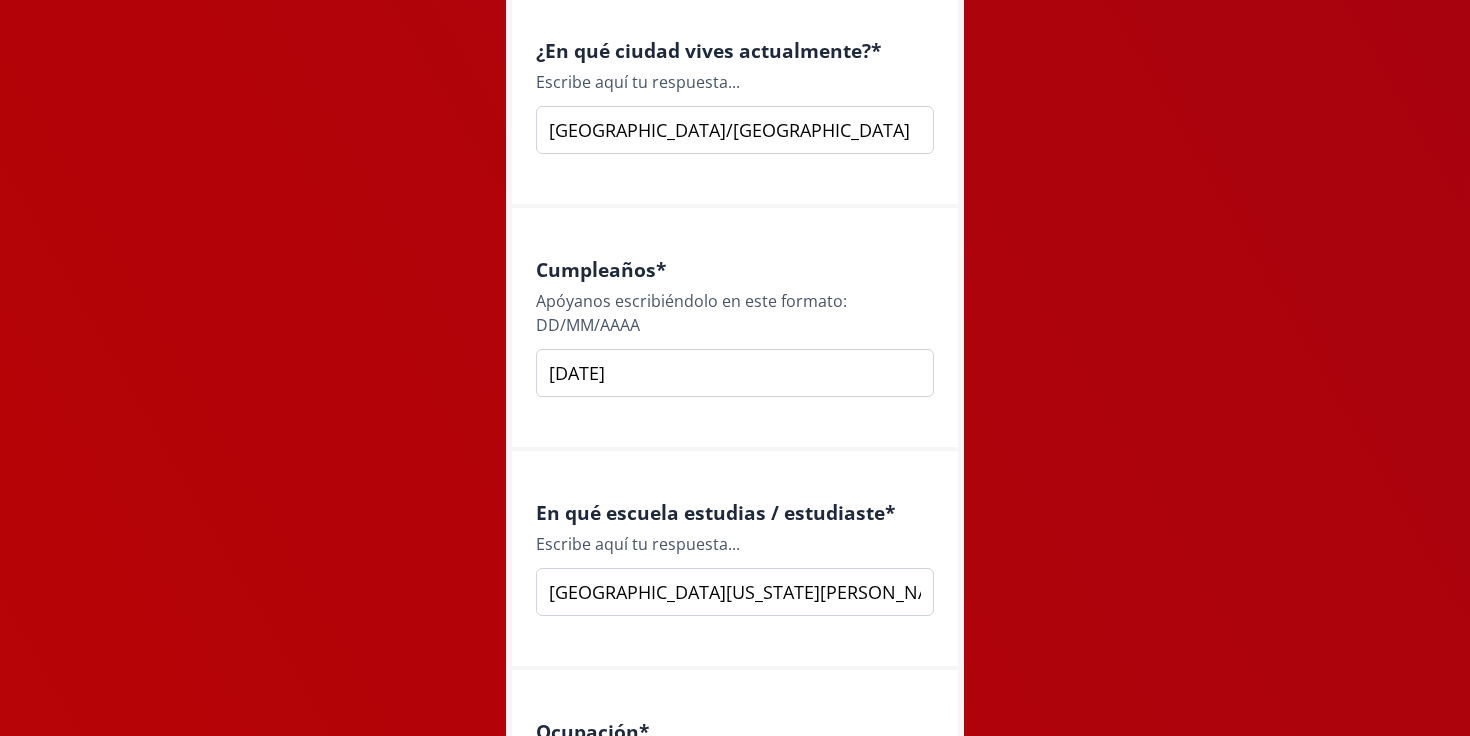 type on "[GEOGRAPHIC_DATA][US_STATE][PERSON_NAME] y anteriormente PrepaTec [GEOGRAPHIC_DATA]" 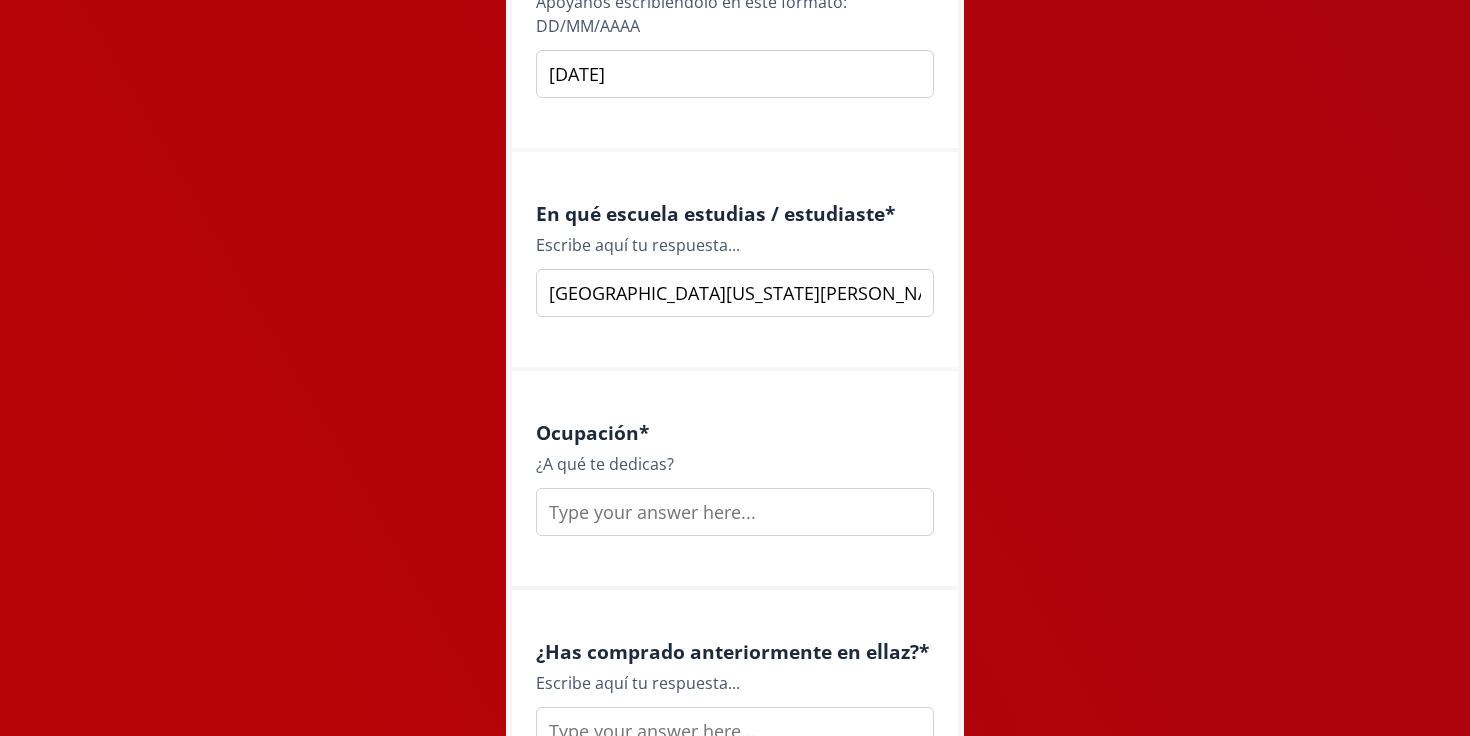 scroll, scrollTop: 2503, scrollLeft: 0, axis: vertical 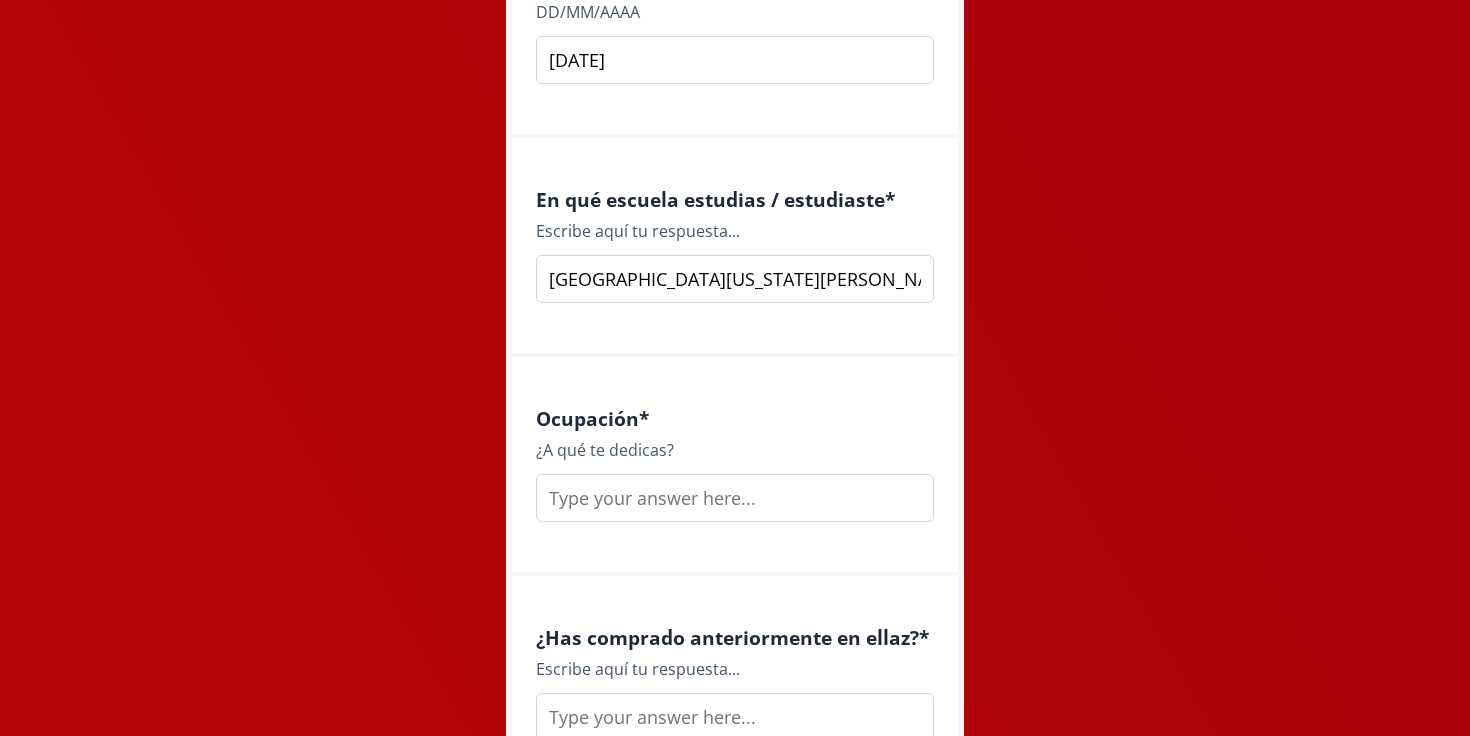 click on "Ocupación * ¿A qué te dedicas?" at bounding box center (735, 466) 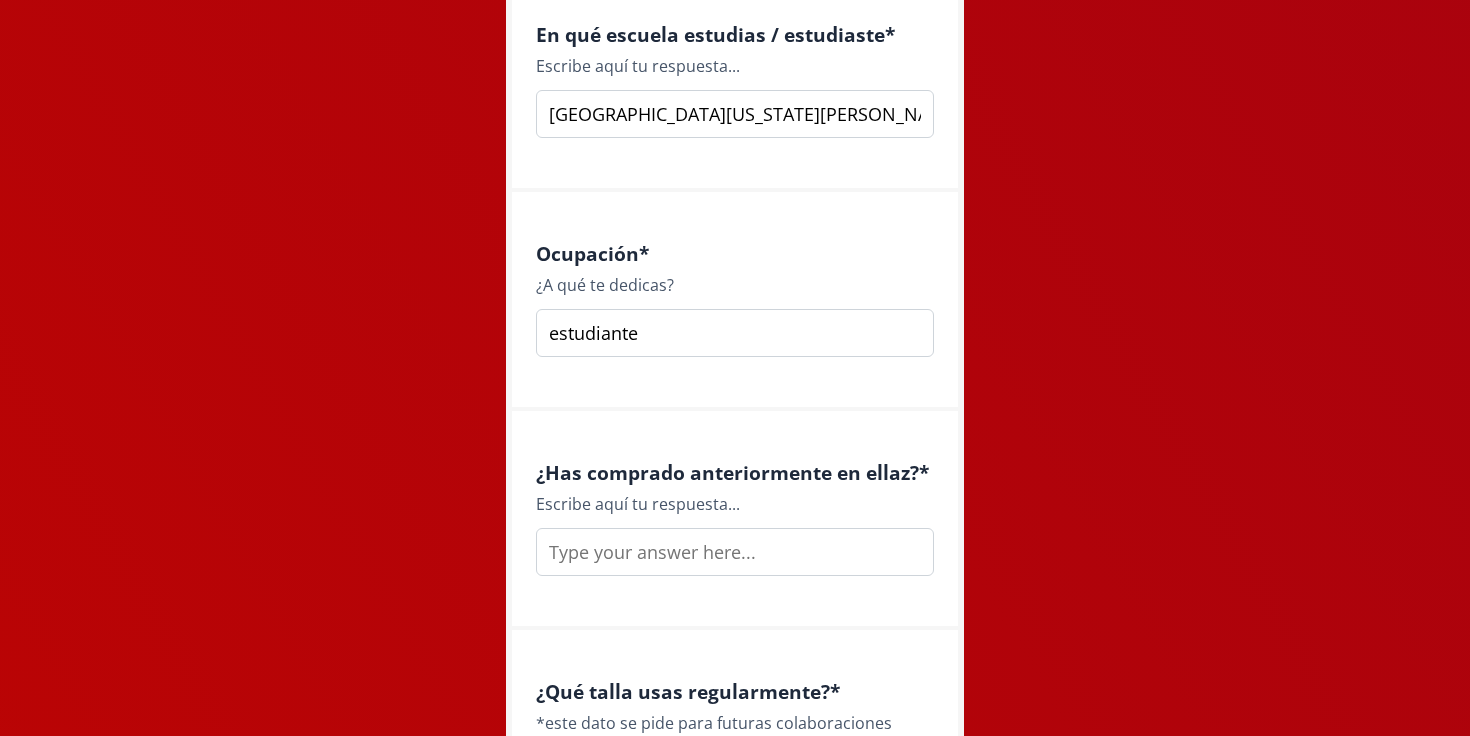 scroll, scrollTop: 2695, scrollLeft: 0, axis: vertical 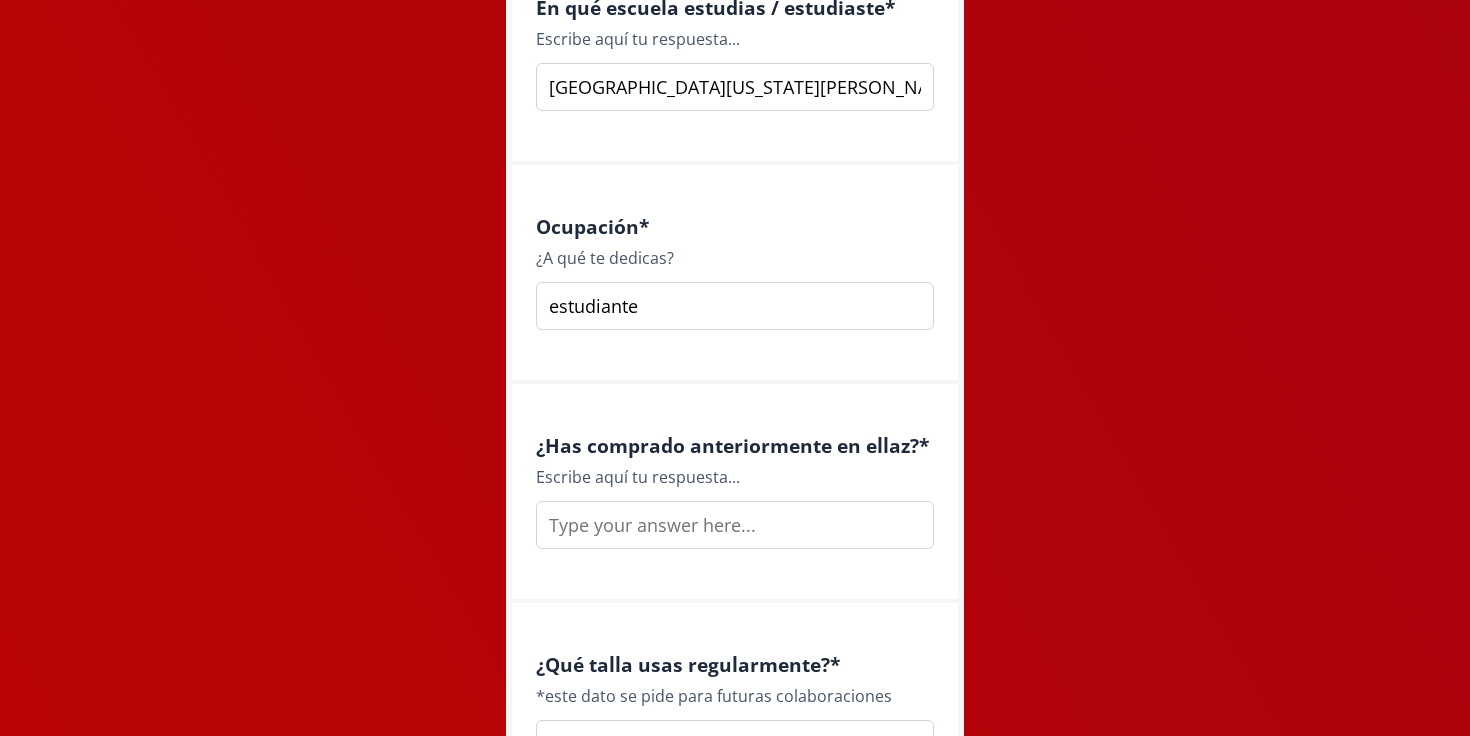 type on "estudiante" 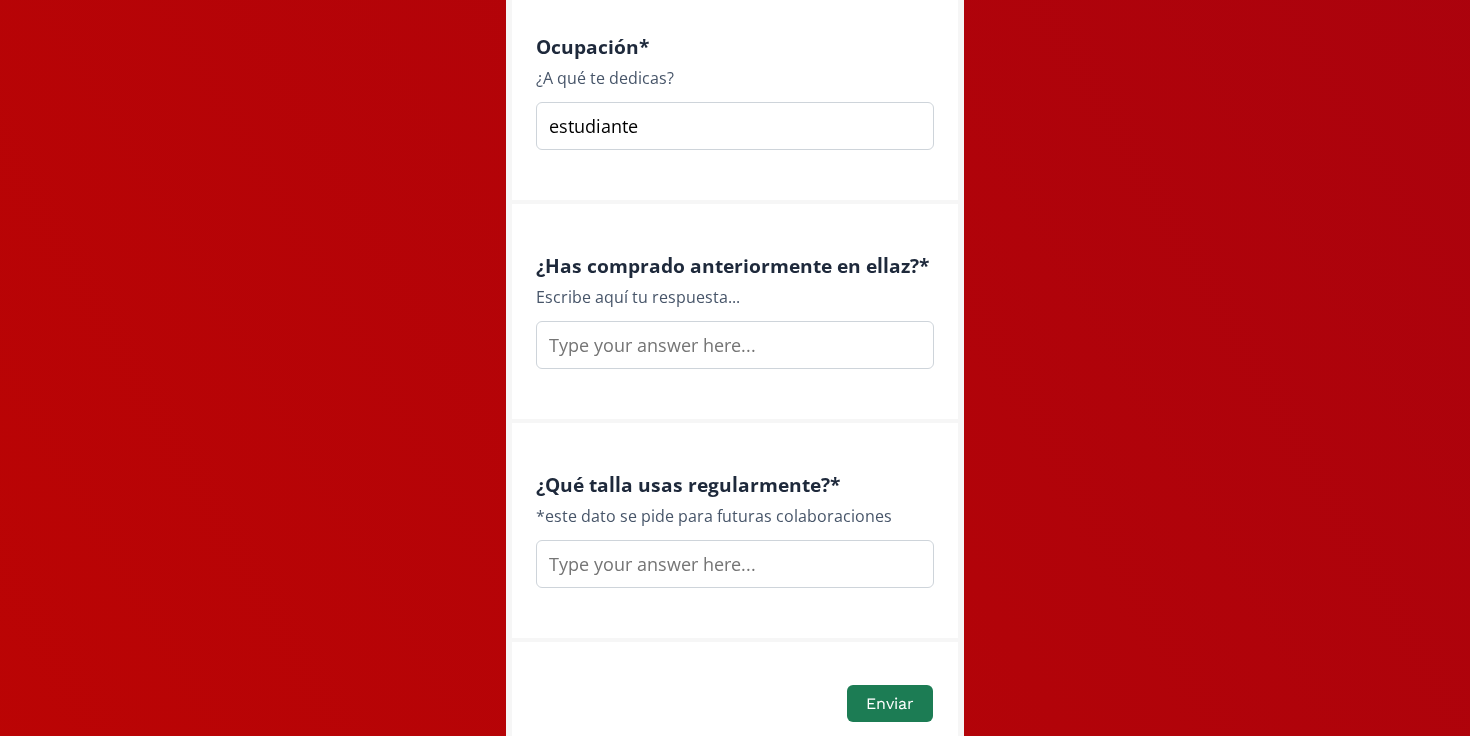 scroll, scrollTop: 2899, scrollLeft: 0, axis: vertical 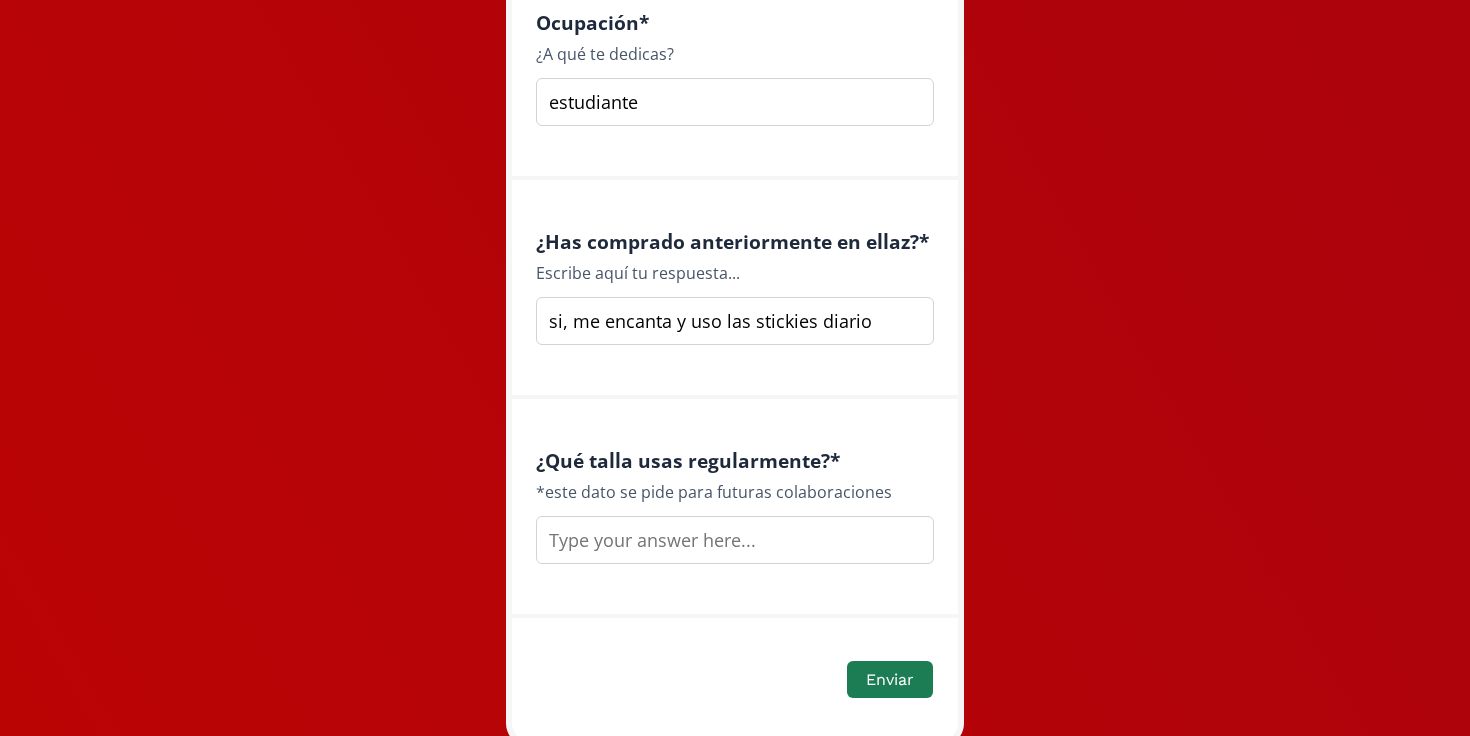 drag, startPoint x: 683, startPoint y: 324, endPoint x: 577, endPoint y: 324, distance: 106 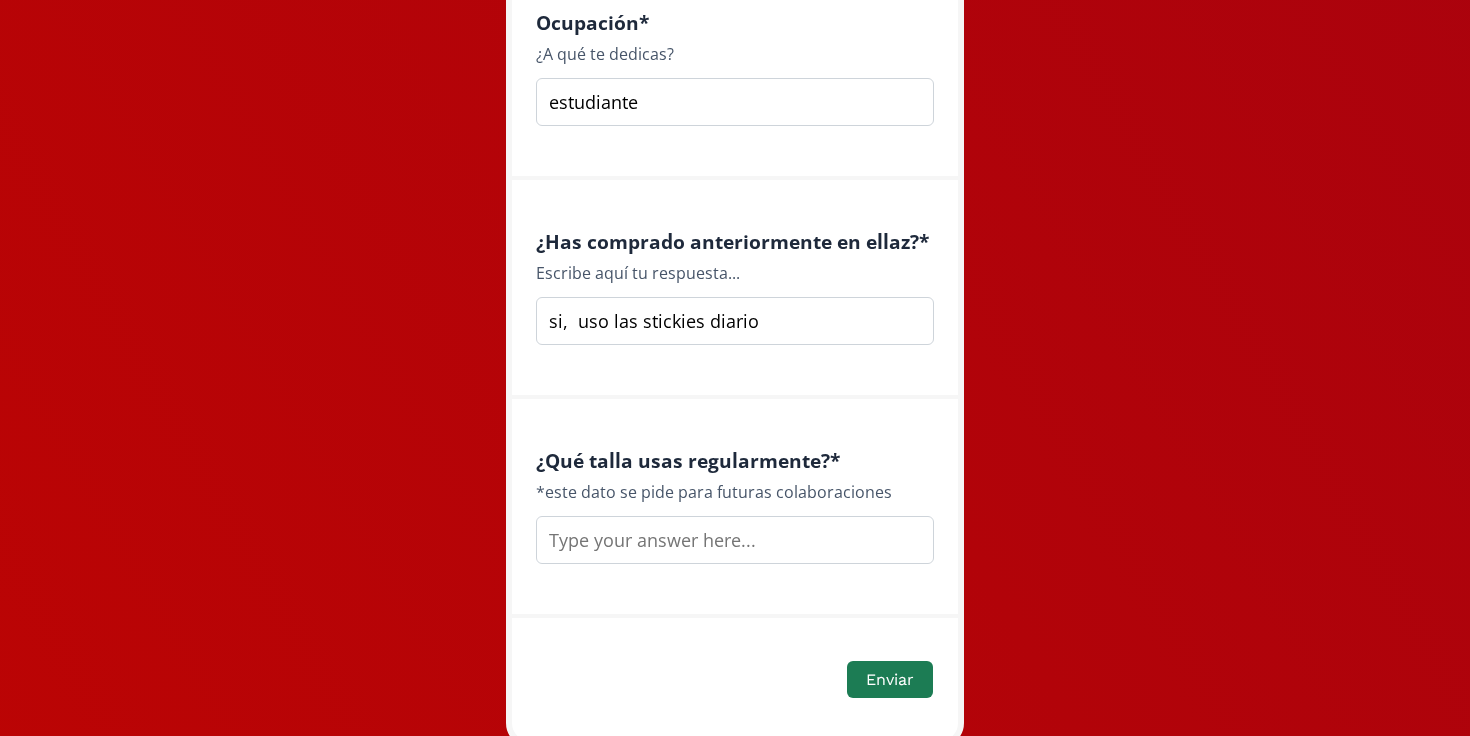 type on "si,  uso las stickies diario" 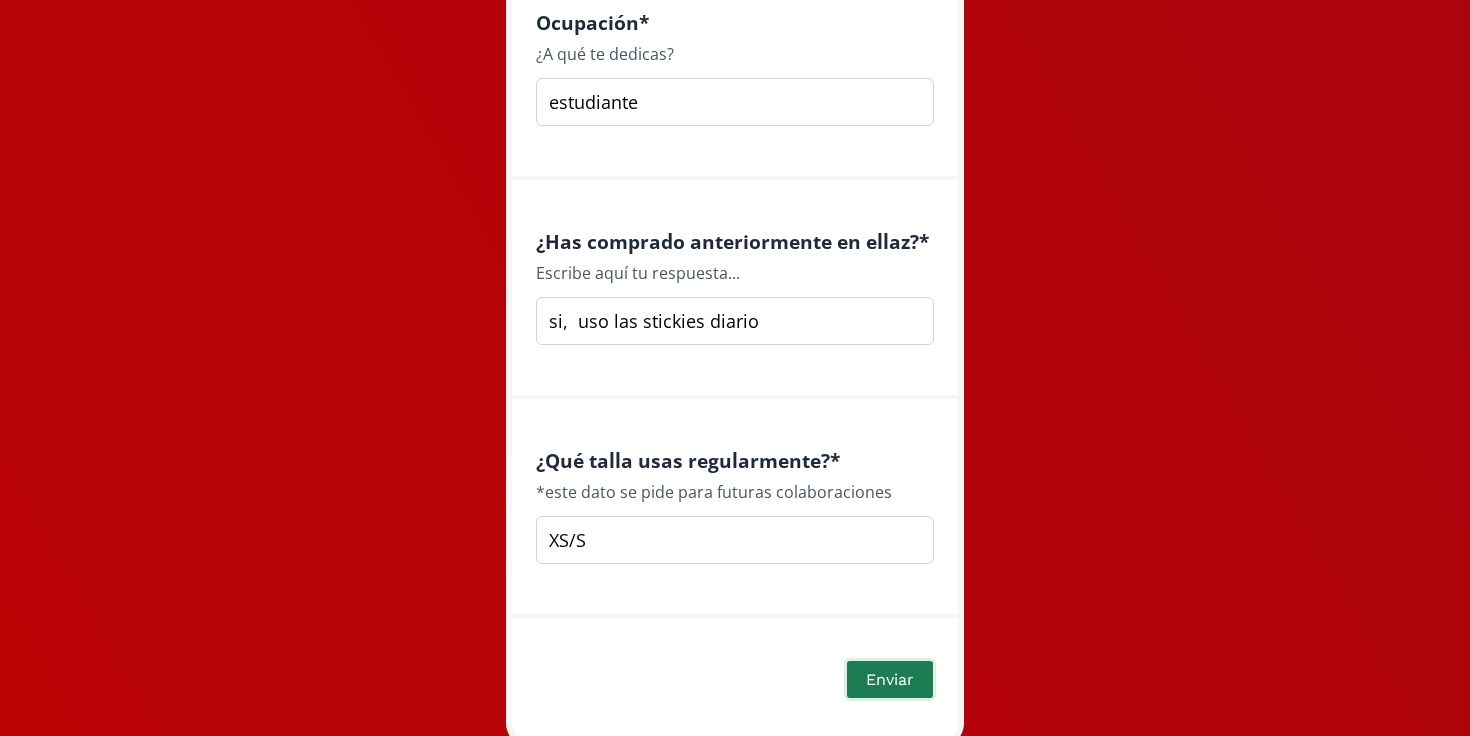 type on "XS/S" 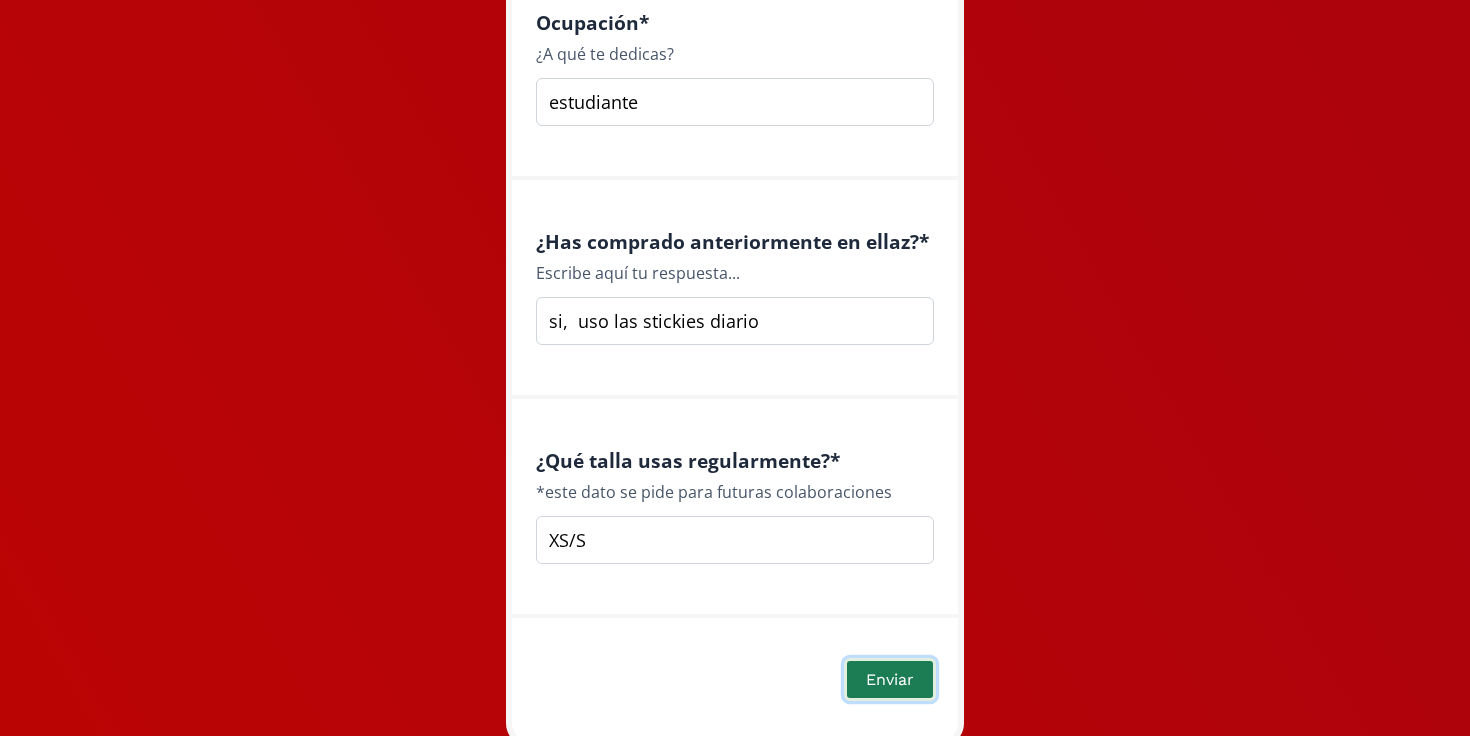 click on "Enviar" at bounding box center [890, 679] 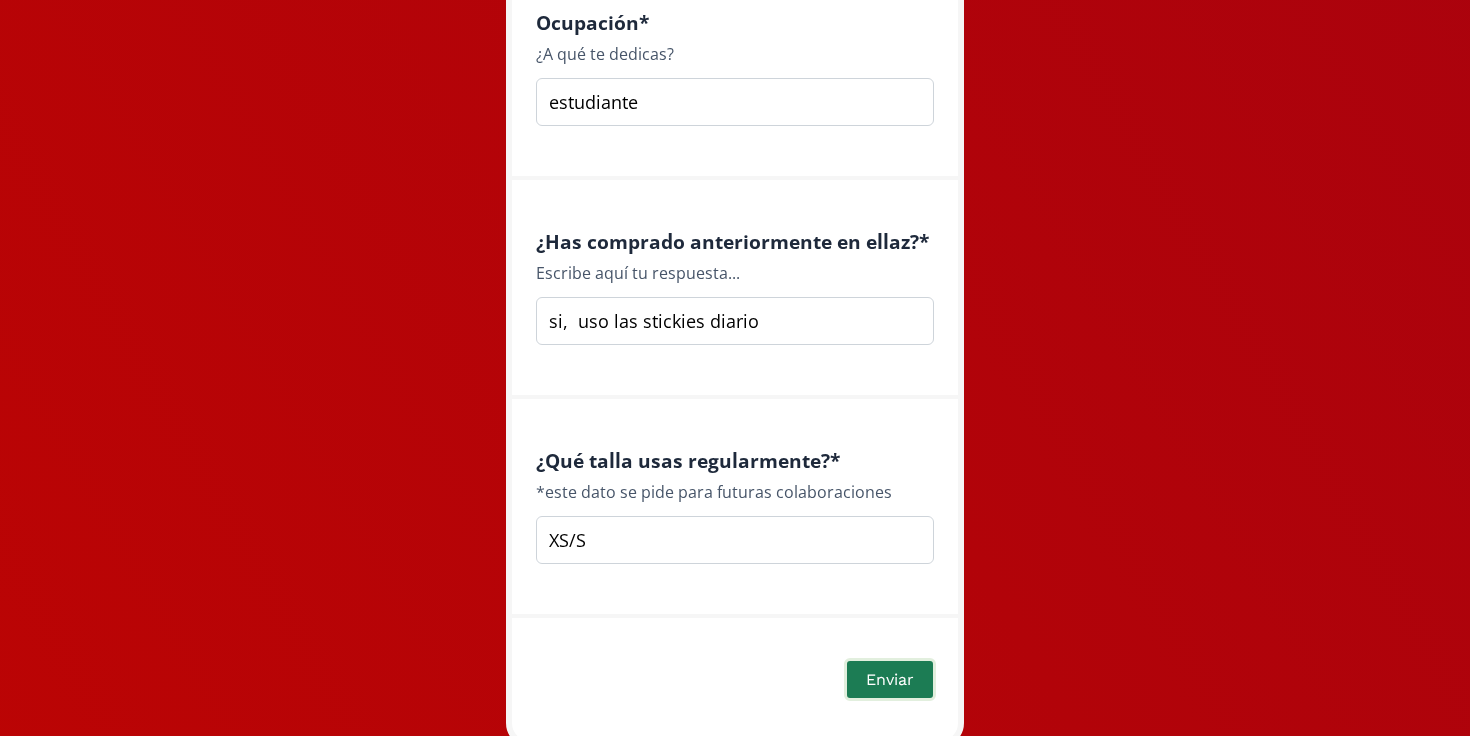 scroll, scrollTop: 0, scrollLeft: 0, axis: both 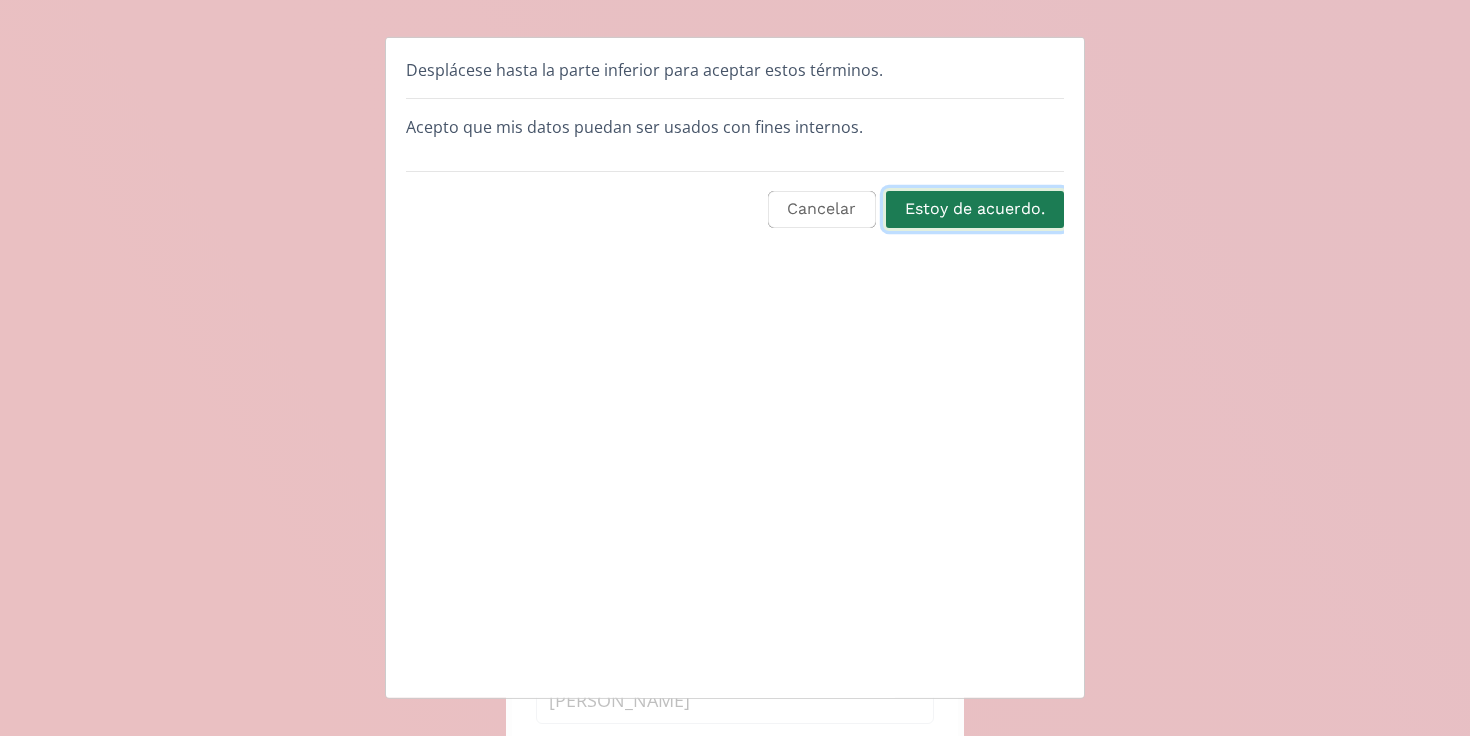 click on "Estoy de acuerdo." at bounding box center [975, 209] 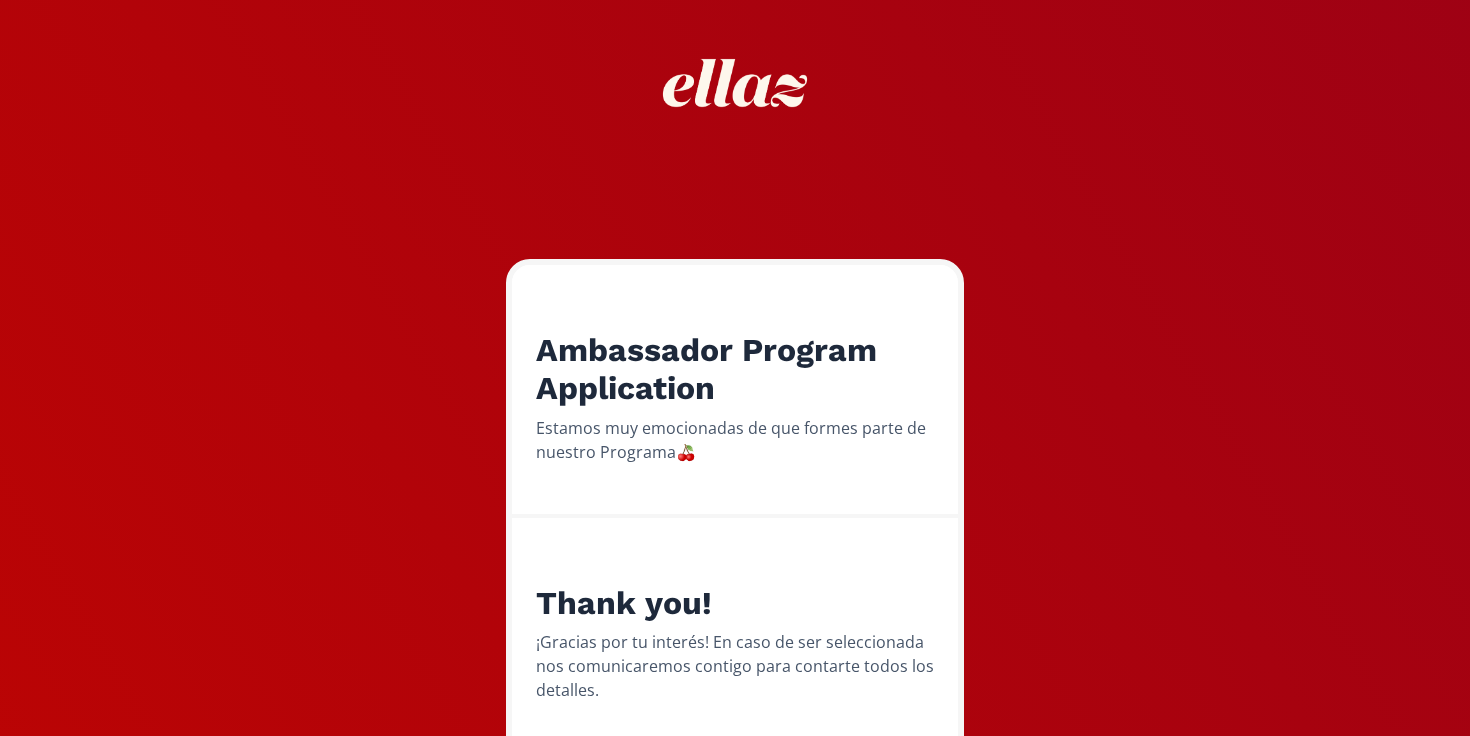scroll, scrollTop: 0, scrollLeft: 0, axis: both 